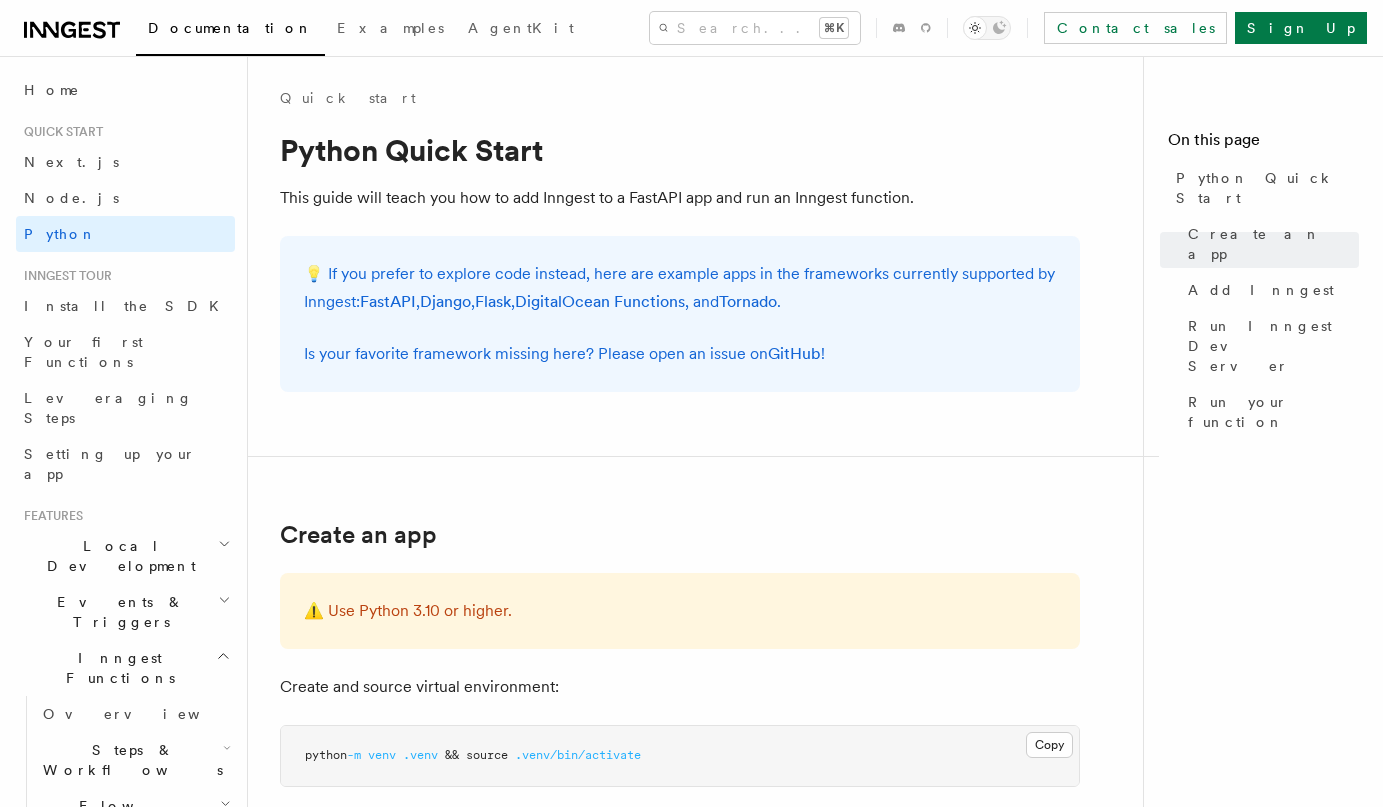 scroll, scrollTop: 1579, scrollLeft: 0, axis: vertical 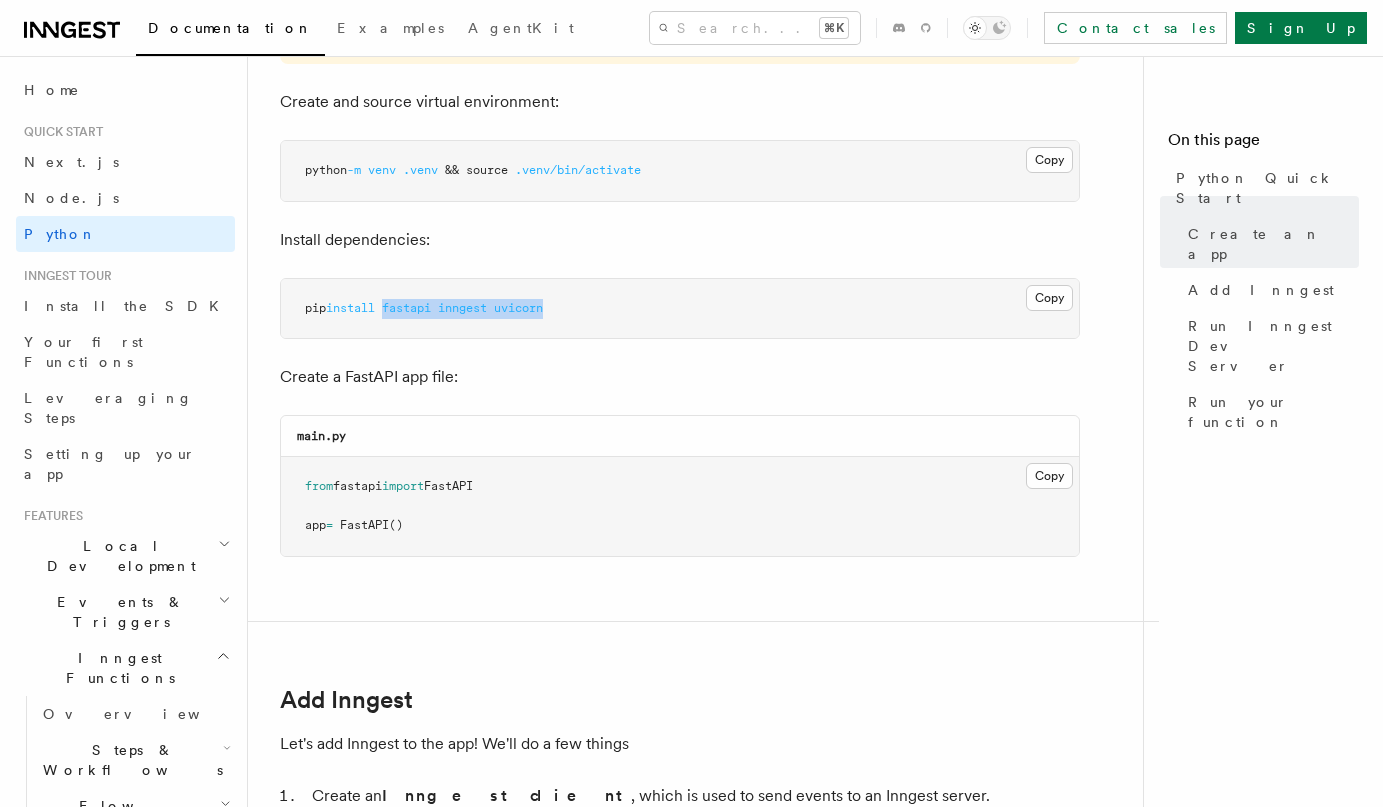 drag, startPoint x: 394, startPoint y: 308, endPoint x: 569, endPoint y: 308, distance: 175 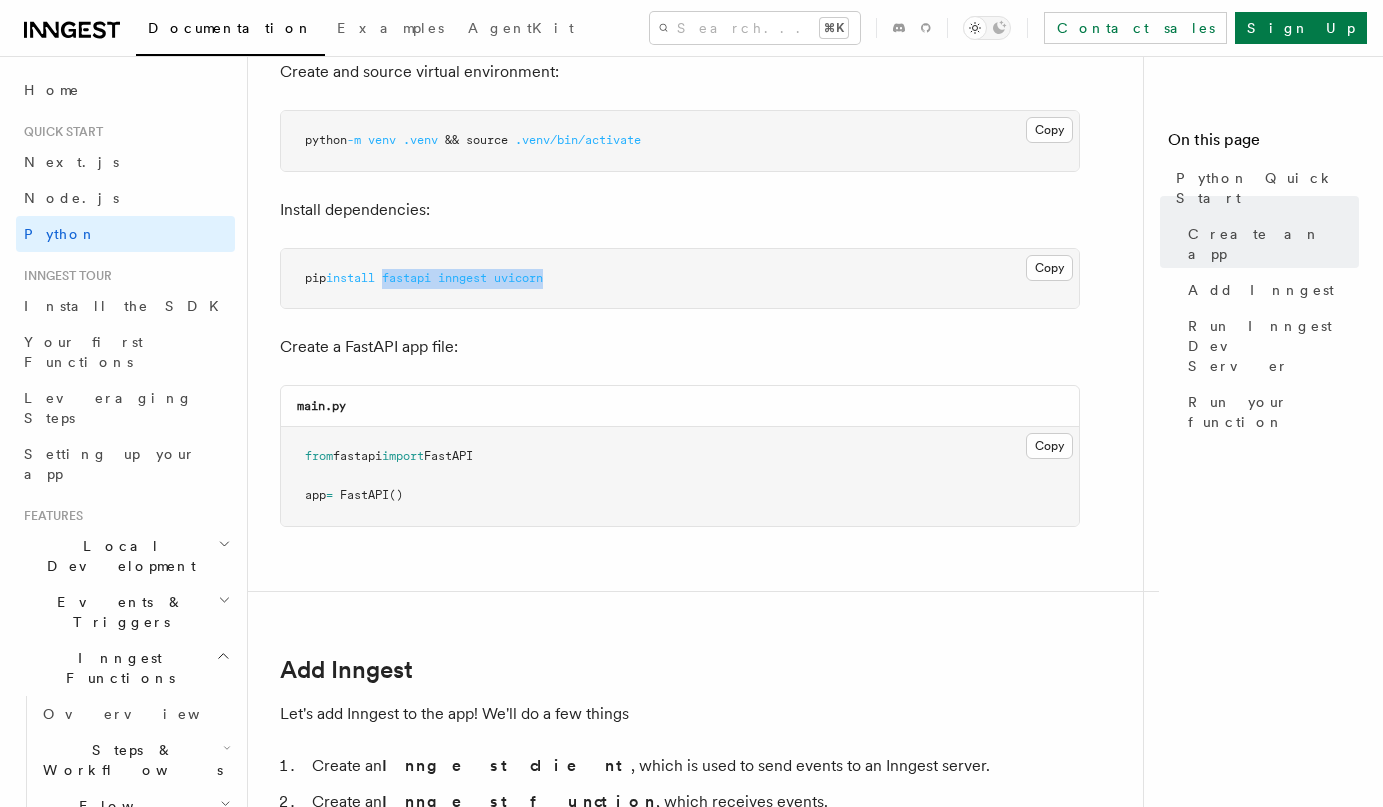 scroll, scrollTop: 629, scrollLeft: 0, axis: vertical 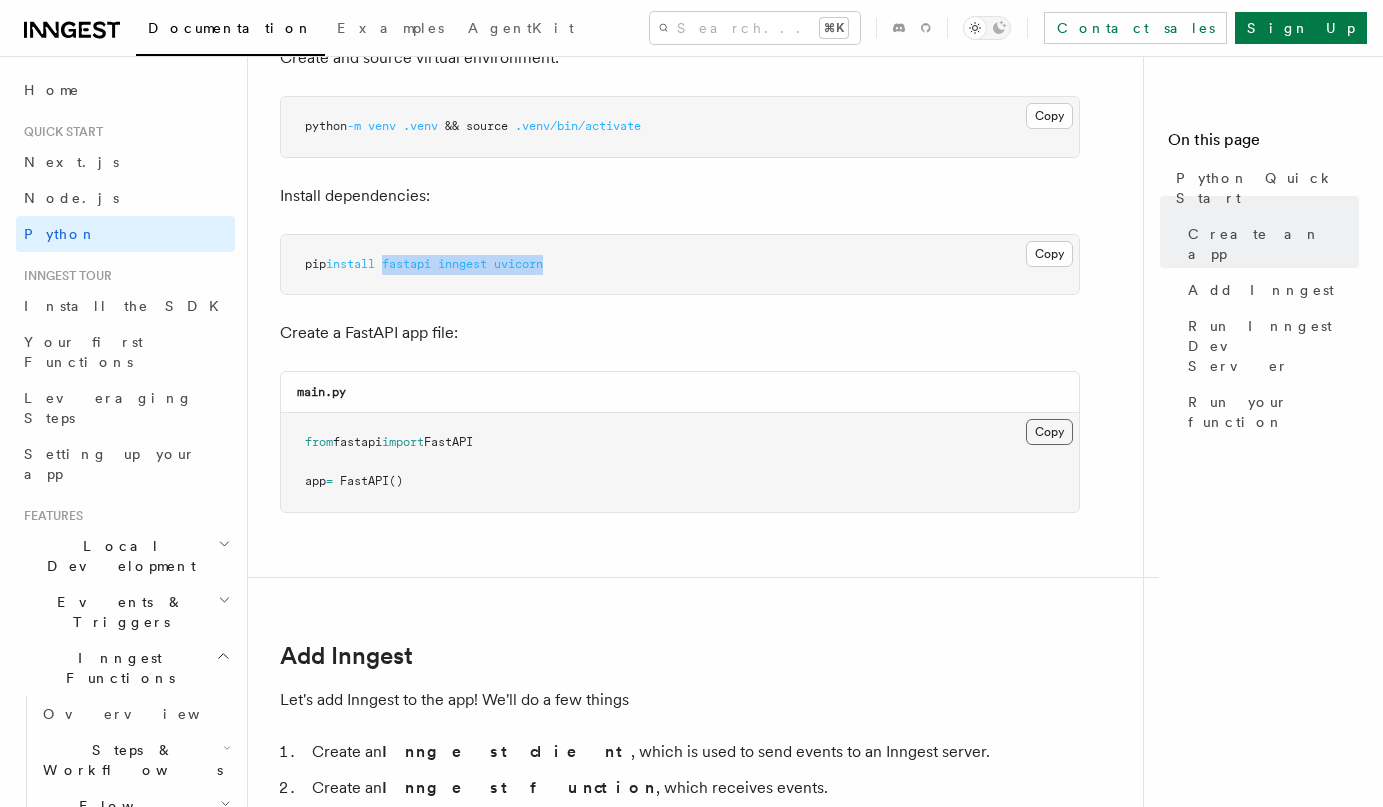 click on "Copy Copied" at bounding box center [1049, 432] 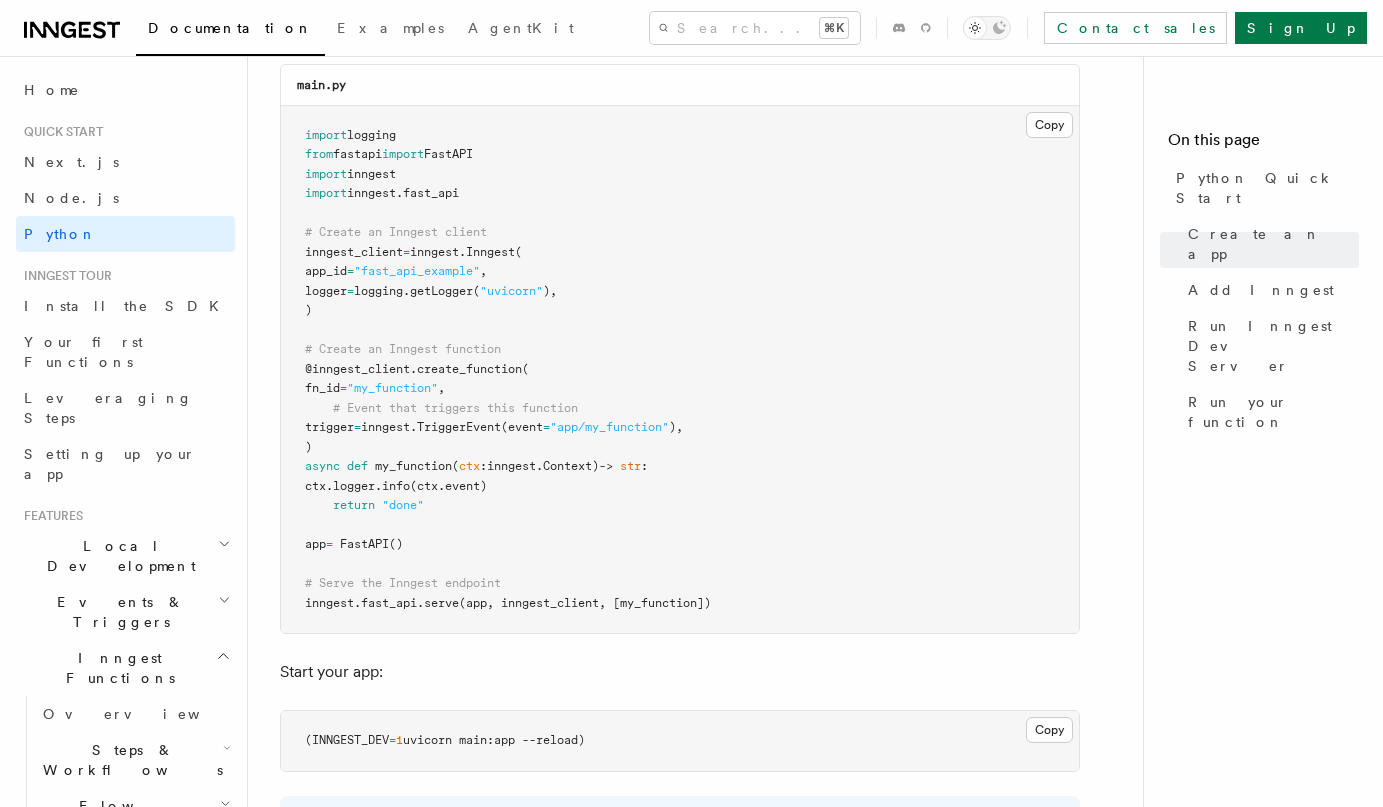 scroll, scrollTop: 1429, scrollLeft: 0, axis: vertical 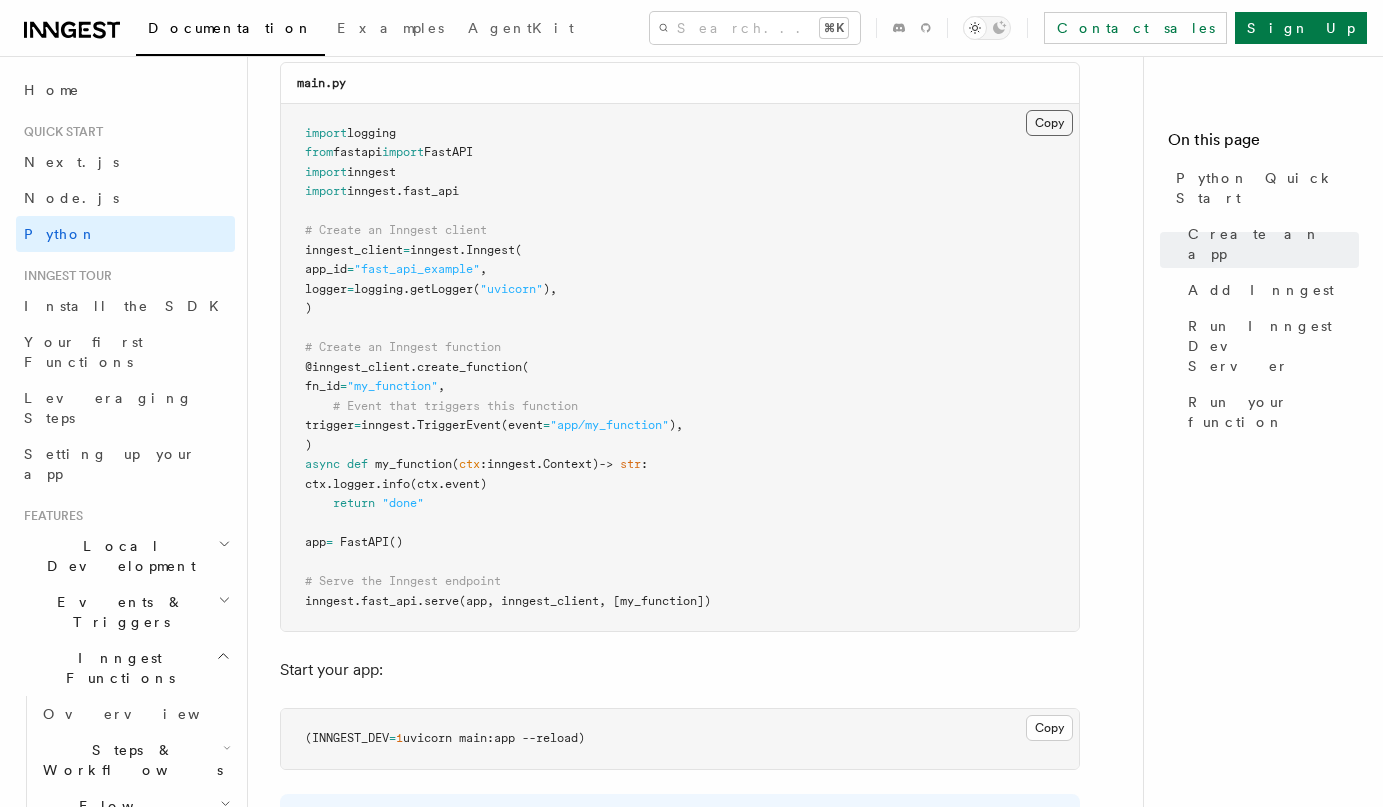 click on "Copy Copied" at bounding box center (1049, 123) 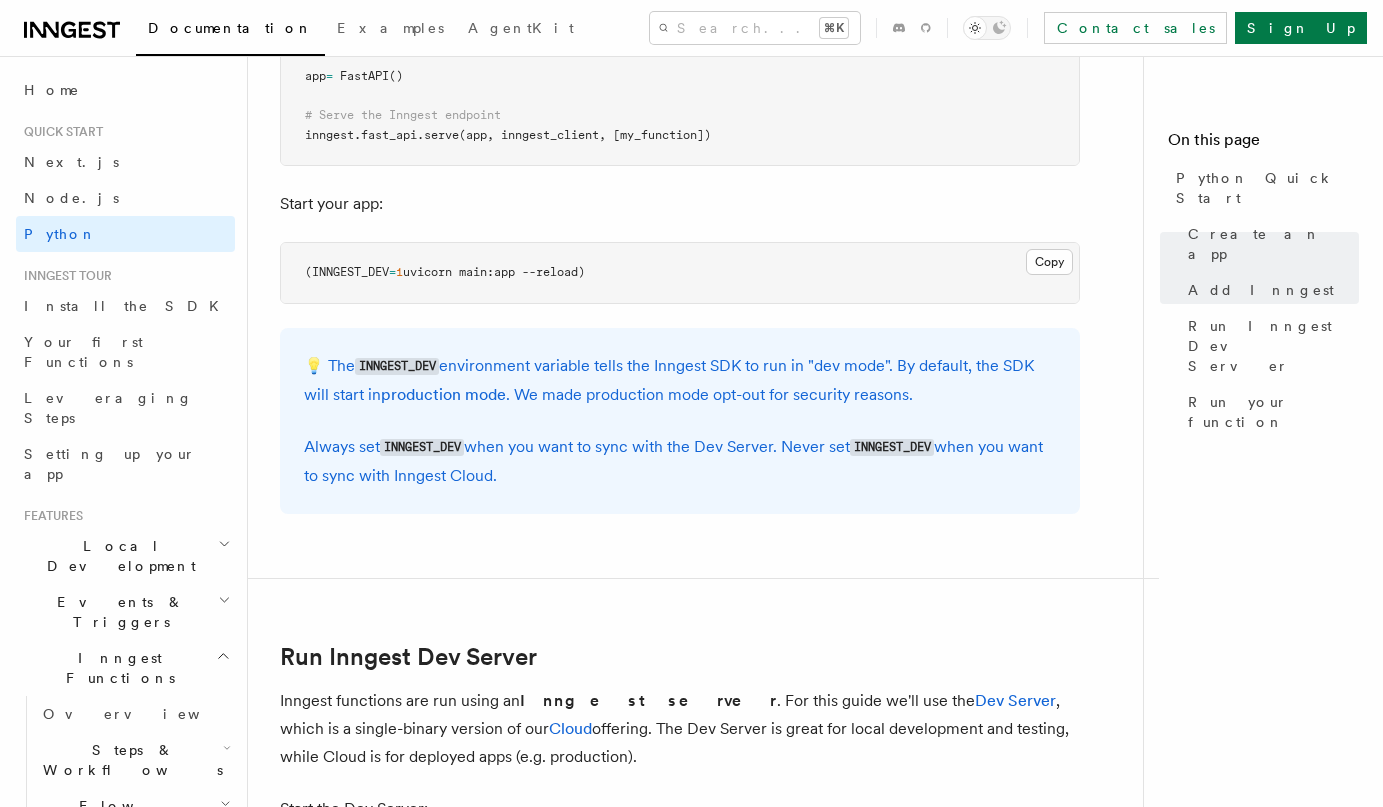 scroll, scrollTop: 1889, scrollLeft: 0, axis: vertical 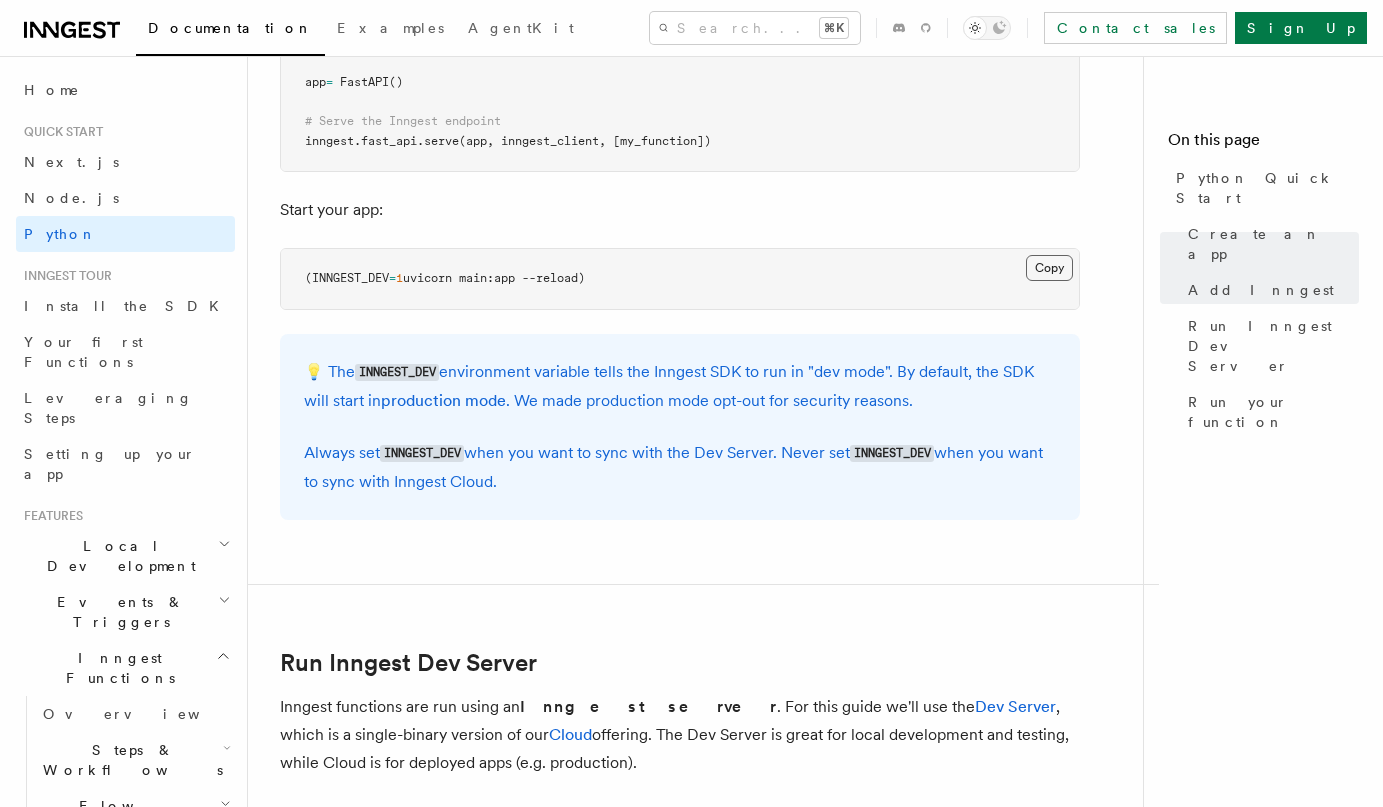 click on "Copy Copied" at bounding box center (1049, 268) 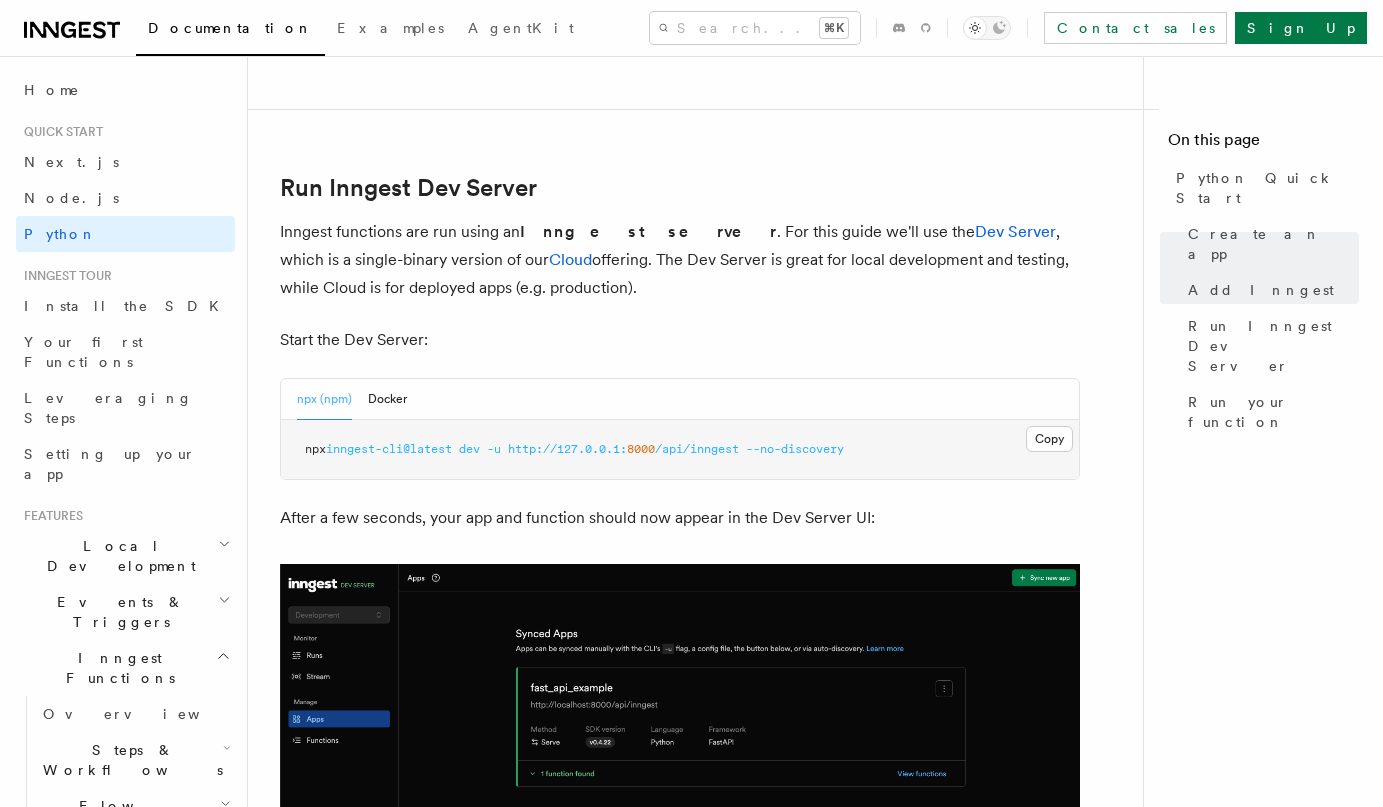 scroll, scrollTop: 2366, scrollLeft: 0, axis: vertical 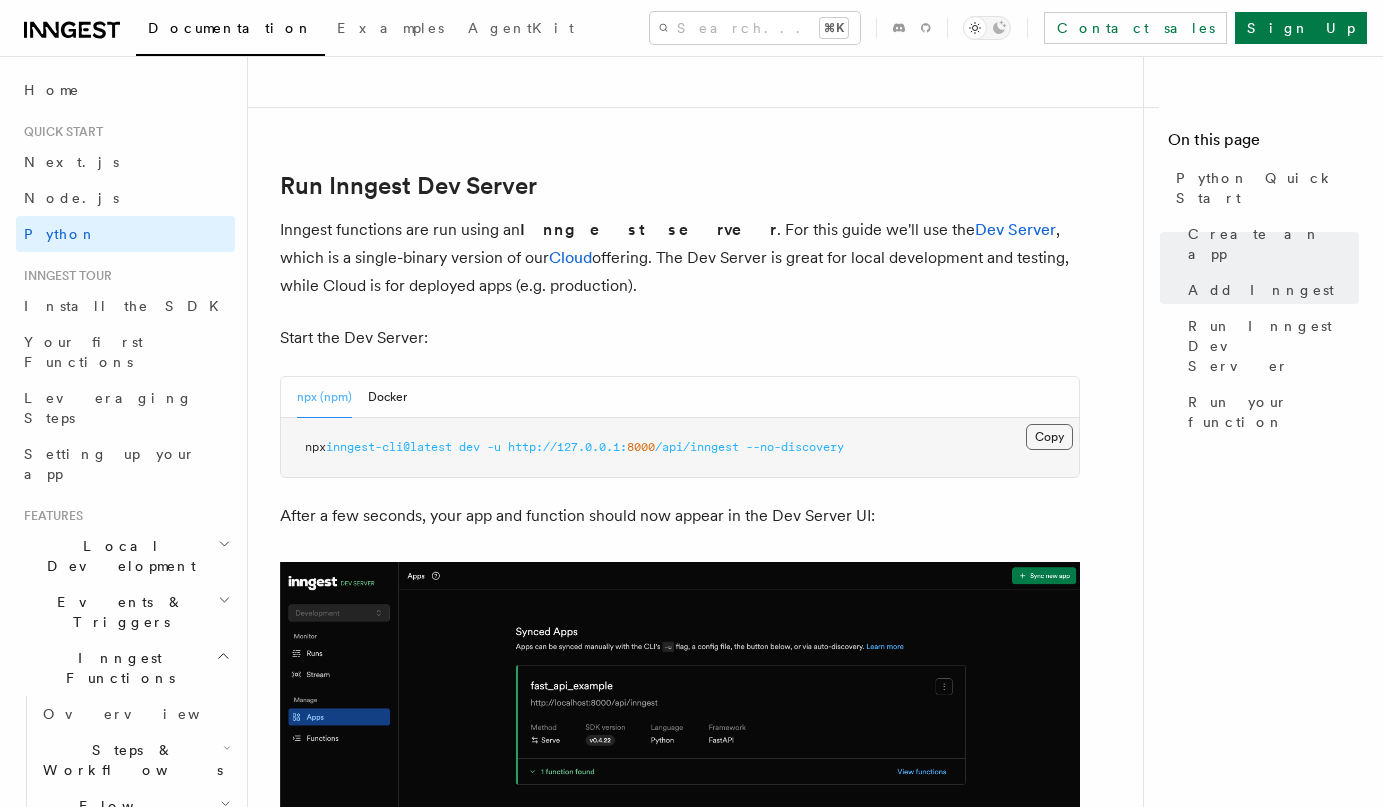 click on "Copy Copied" at bounding box center (1049, 437) 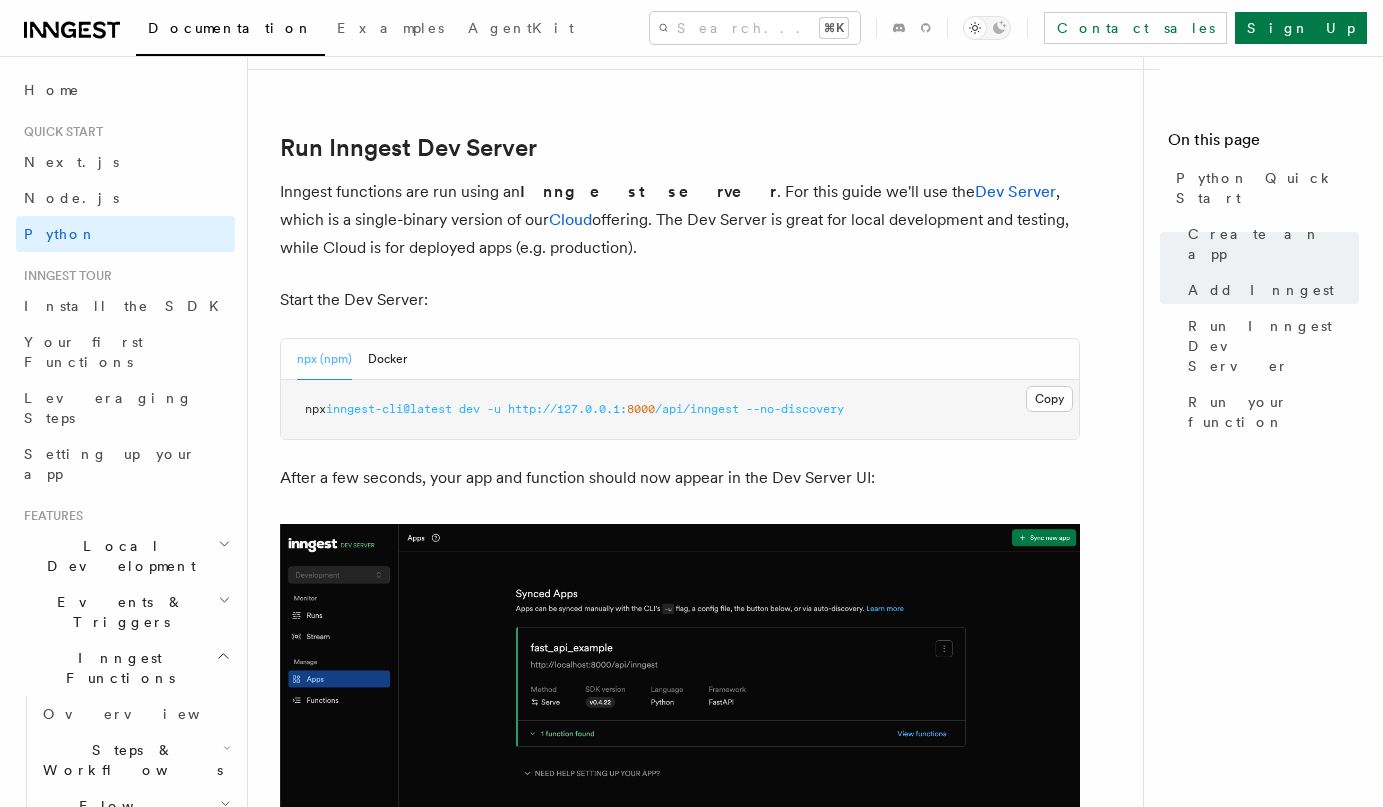 scroll, scrollTop: 2405, scrollLeft: 0, axis: vertical 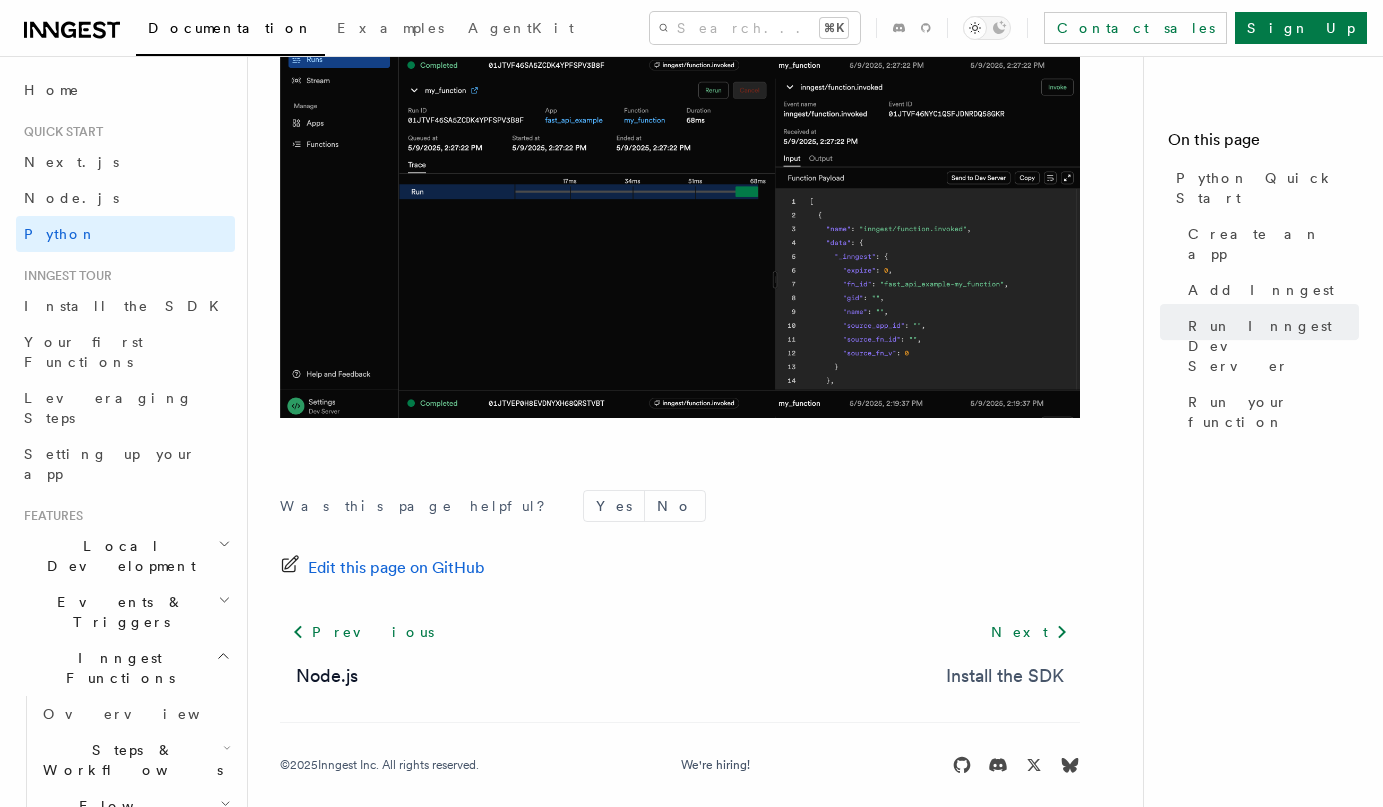 click on "Install the SDK" at bounding box center (1005, 676) 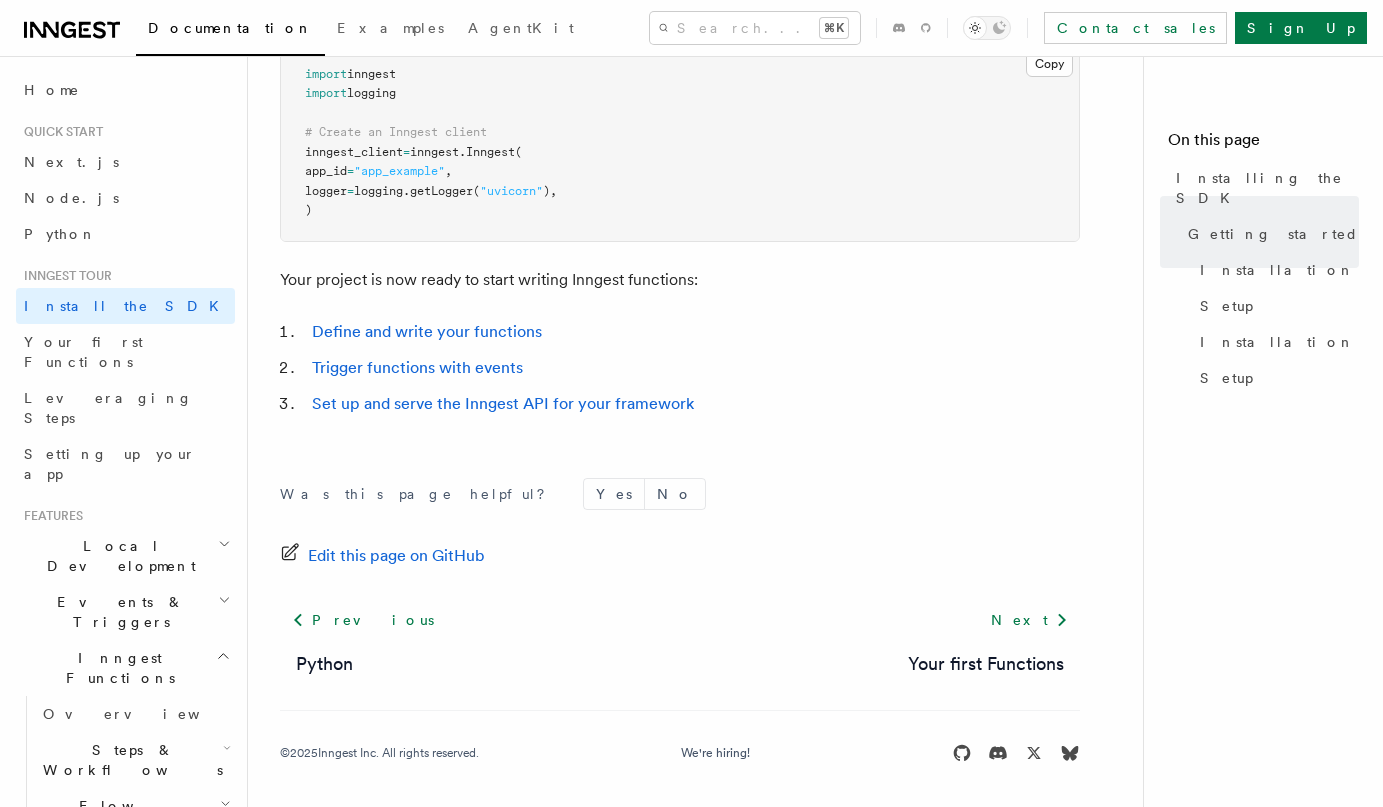 scroll, scrollTop: 870, scrollLeft: 0, axis: vertical 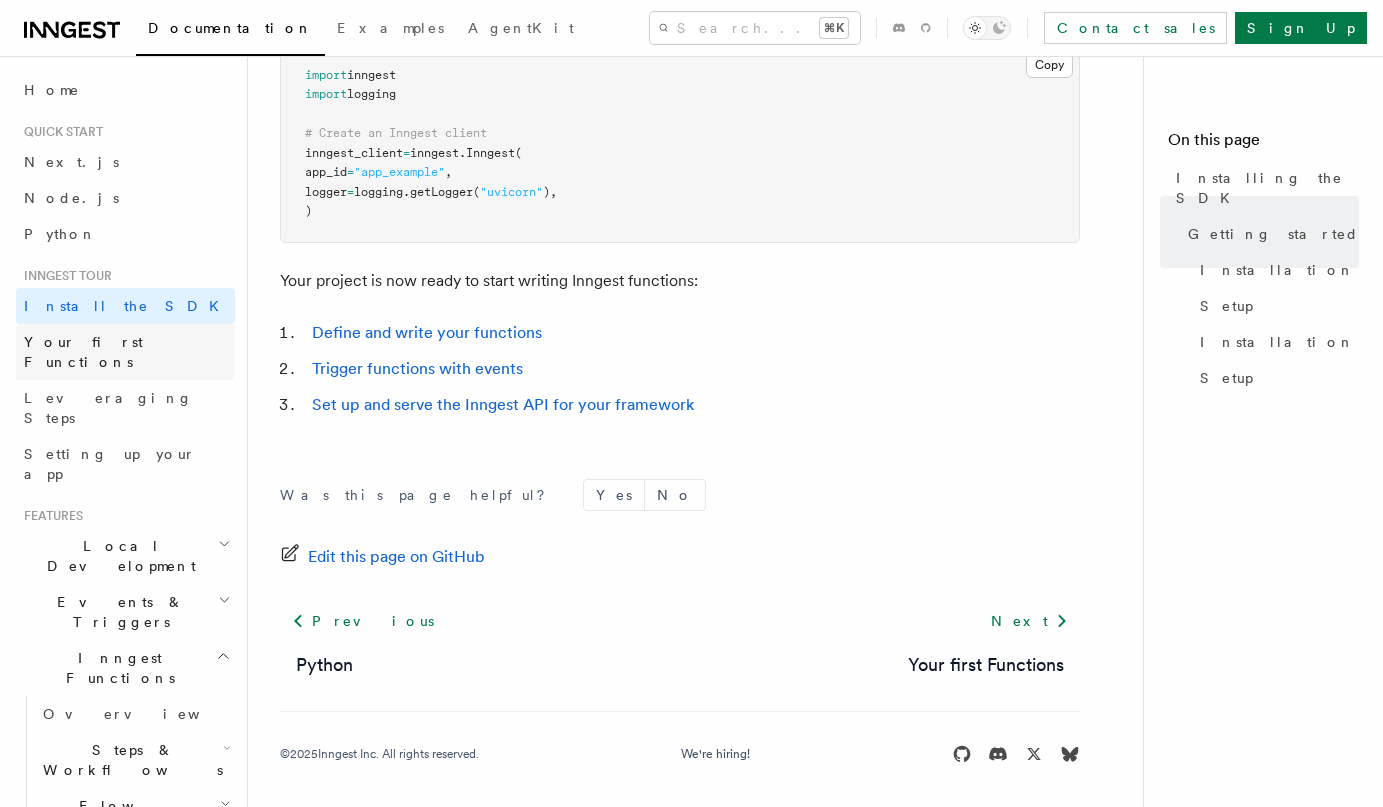 click on "Your first Functions" at bounding box center (125, 352) 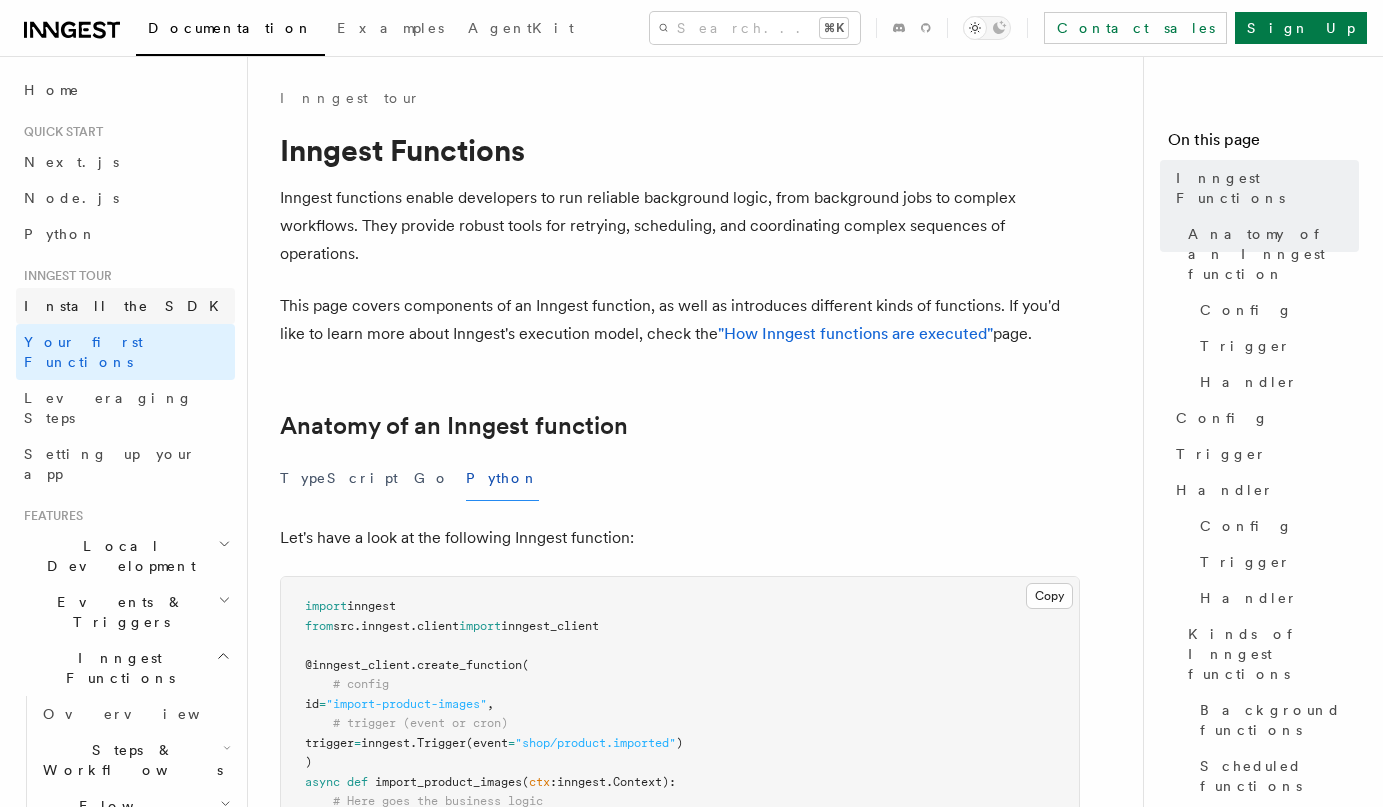 click on "Install the SDK" at bounding box center [125, 306] 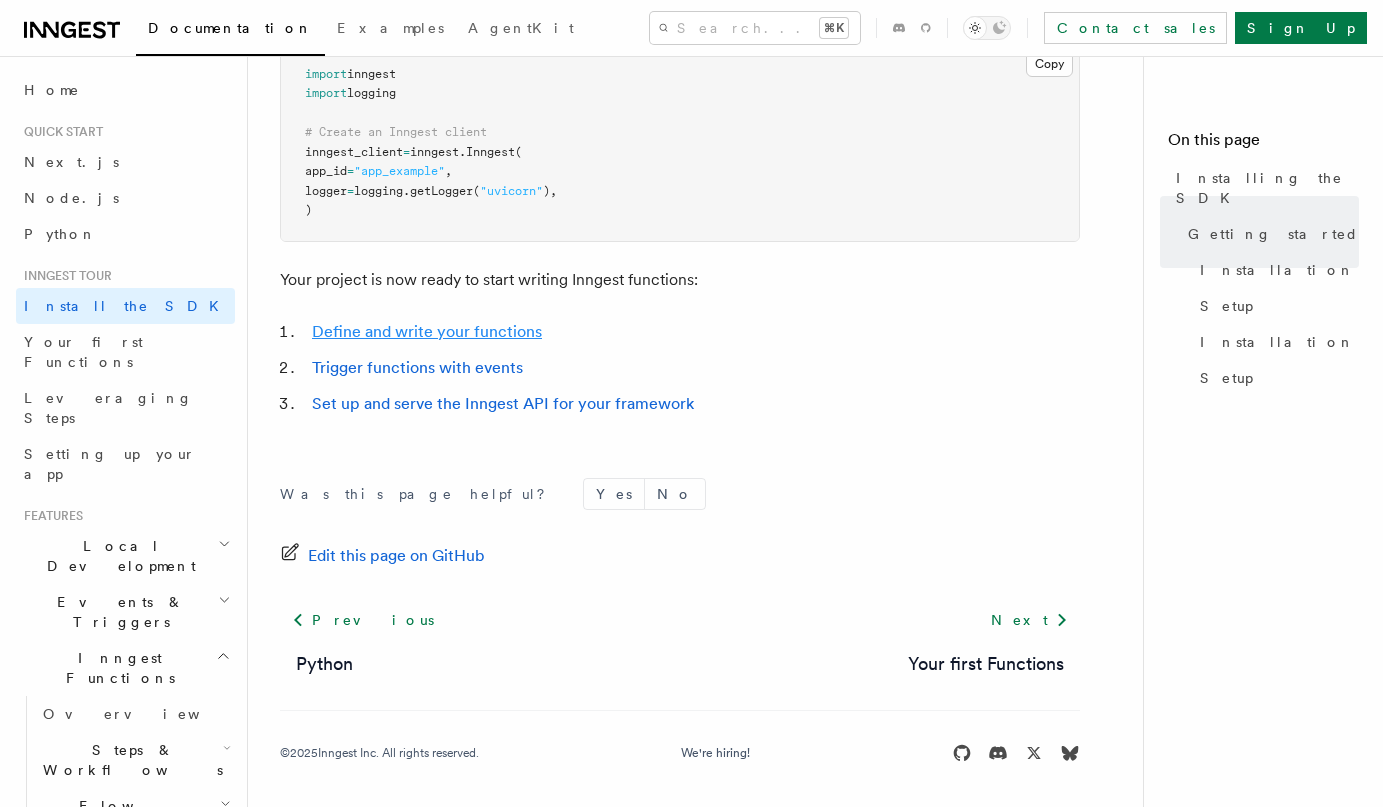 scroll, scrollTop: 870, scrollLeft: 0, axis: vertical 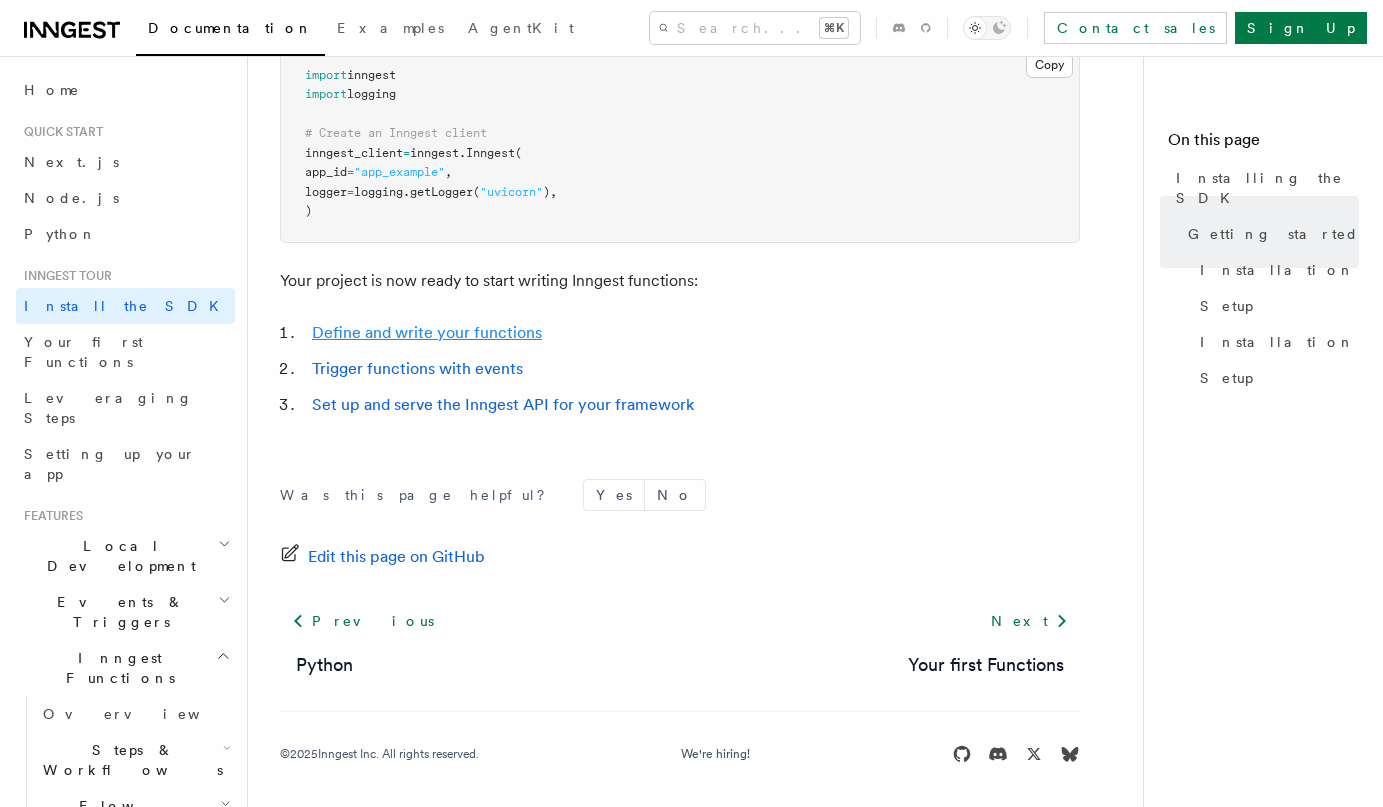 click on "Define and write your functions" at bounding box center (427, 332) 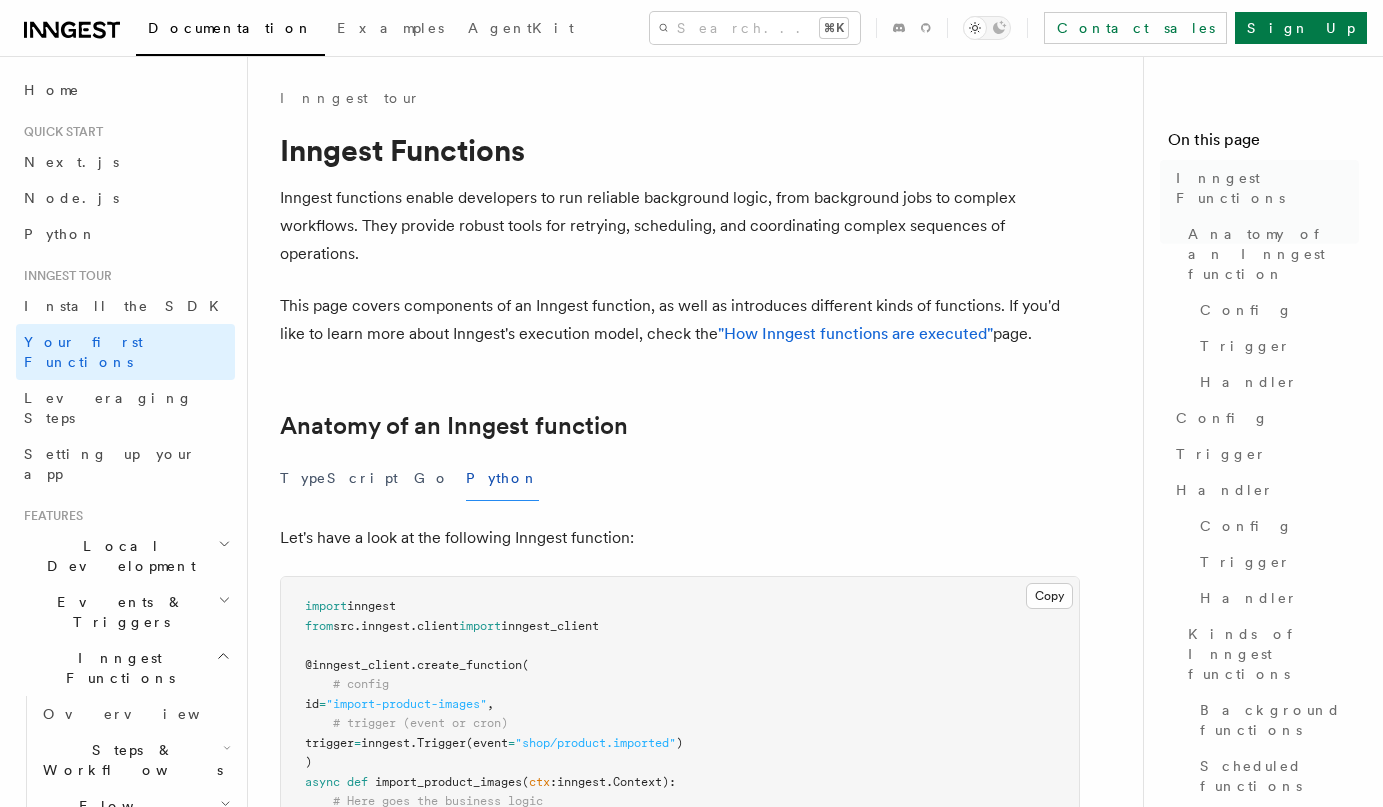 scroll, scrollTop: 0, scrollLeft: 0, axis: both 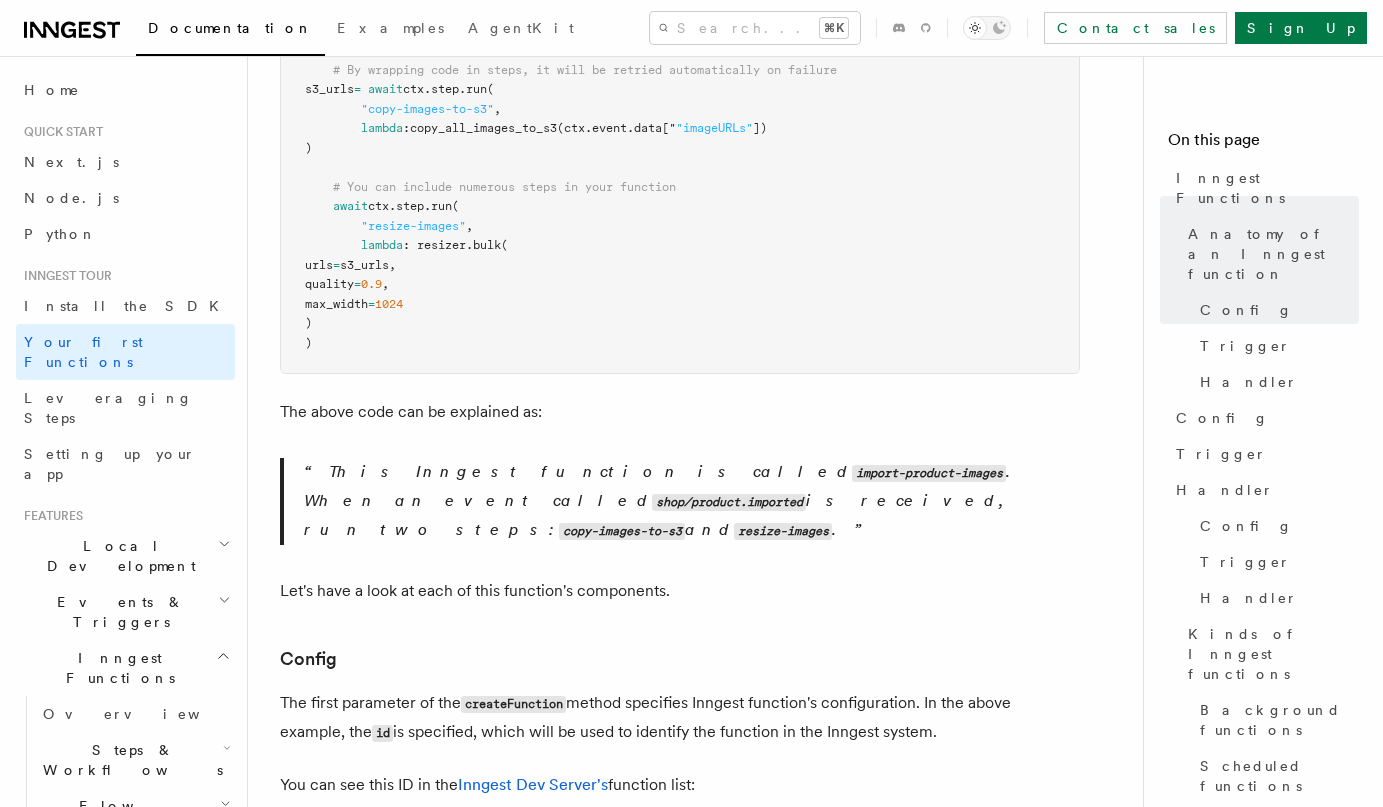 click on "This Inngest function is called  import-product-images . When an event called  shop/product.imported  is received, run two steps:  copy-images-to-s3  and  resize-images ." at bounding box center [692, 501] 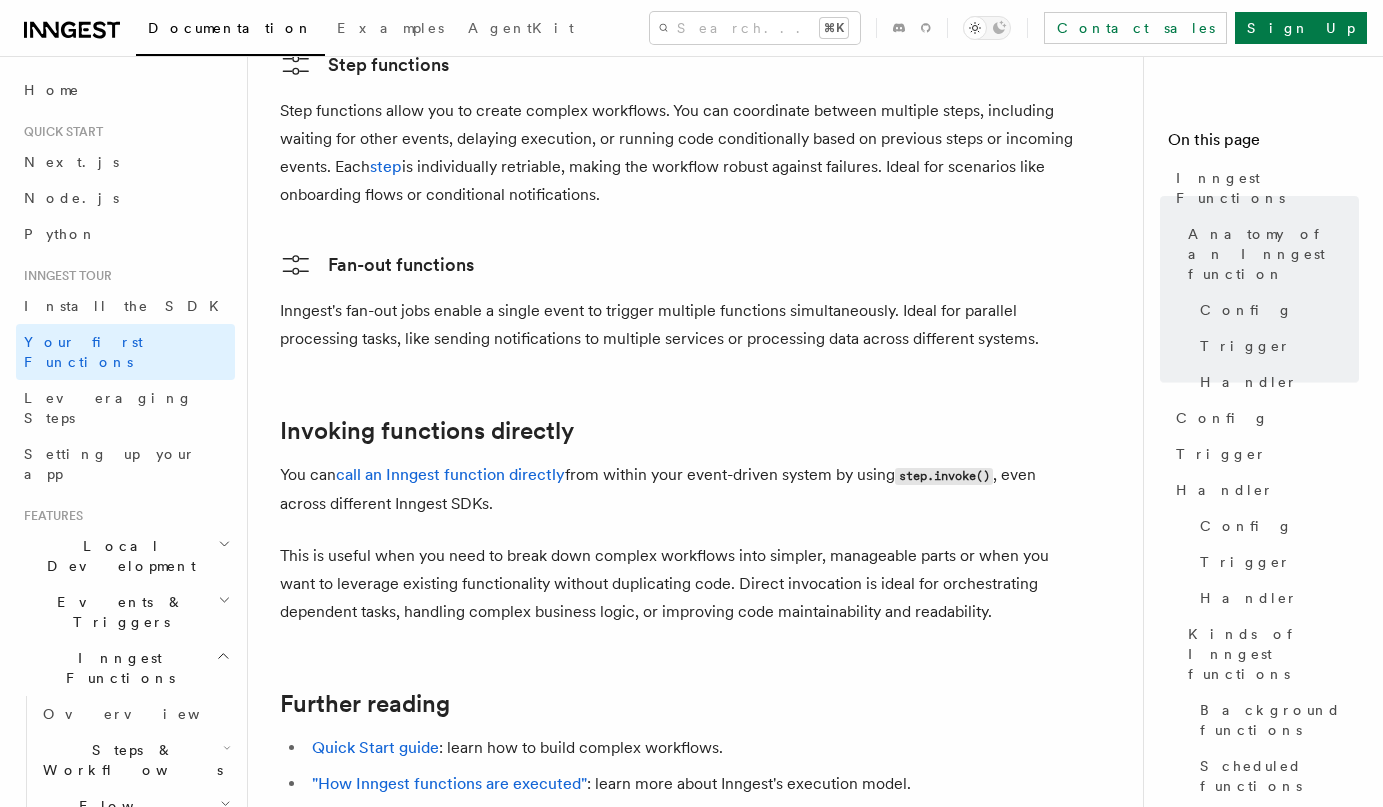 scroll, scrollTop: 3807, scrollLeft: 0, axis: vertical 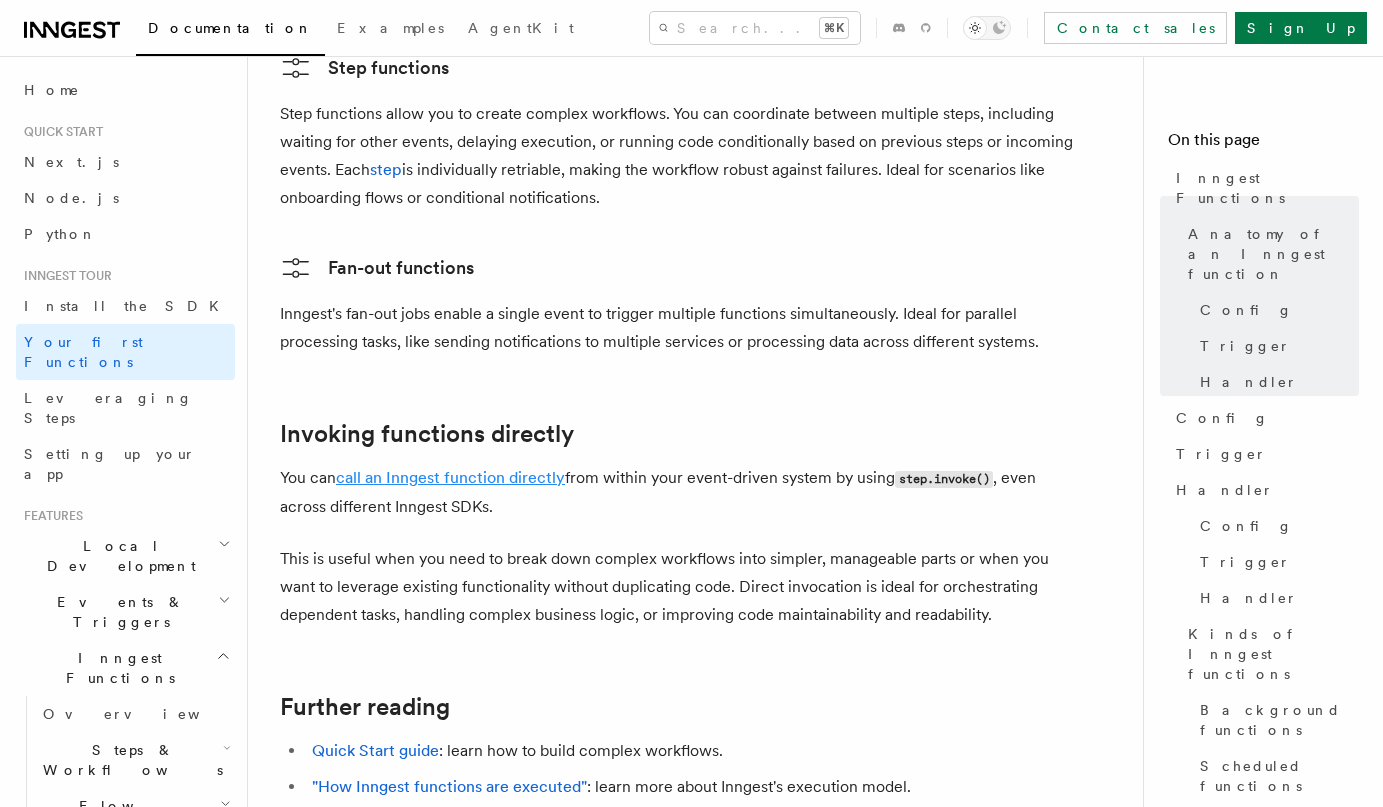 click on "call an Inngest function directly" at bounding box center [450, 477] 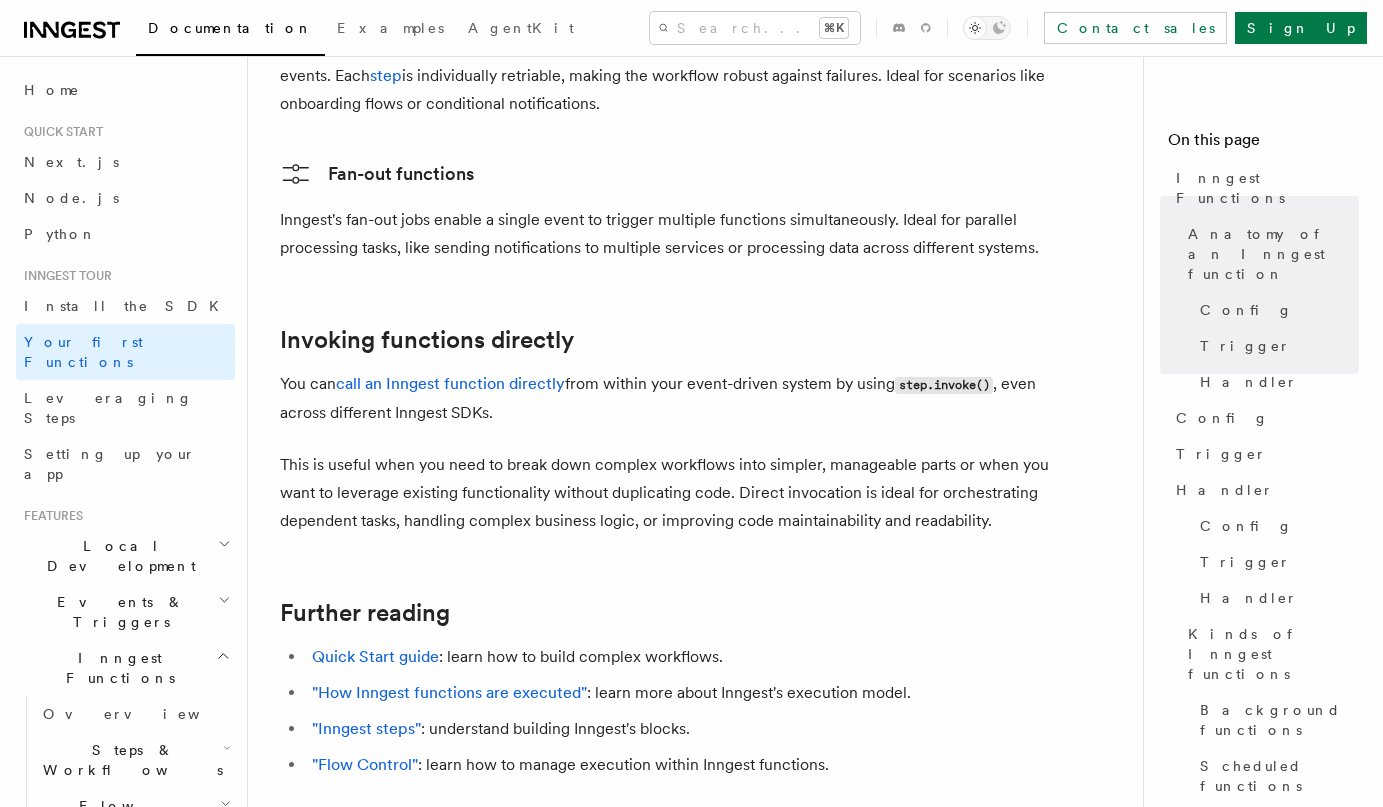 scroll, scrollTop: 3919, scrollLeft: 0, axis: vertical 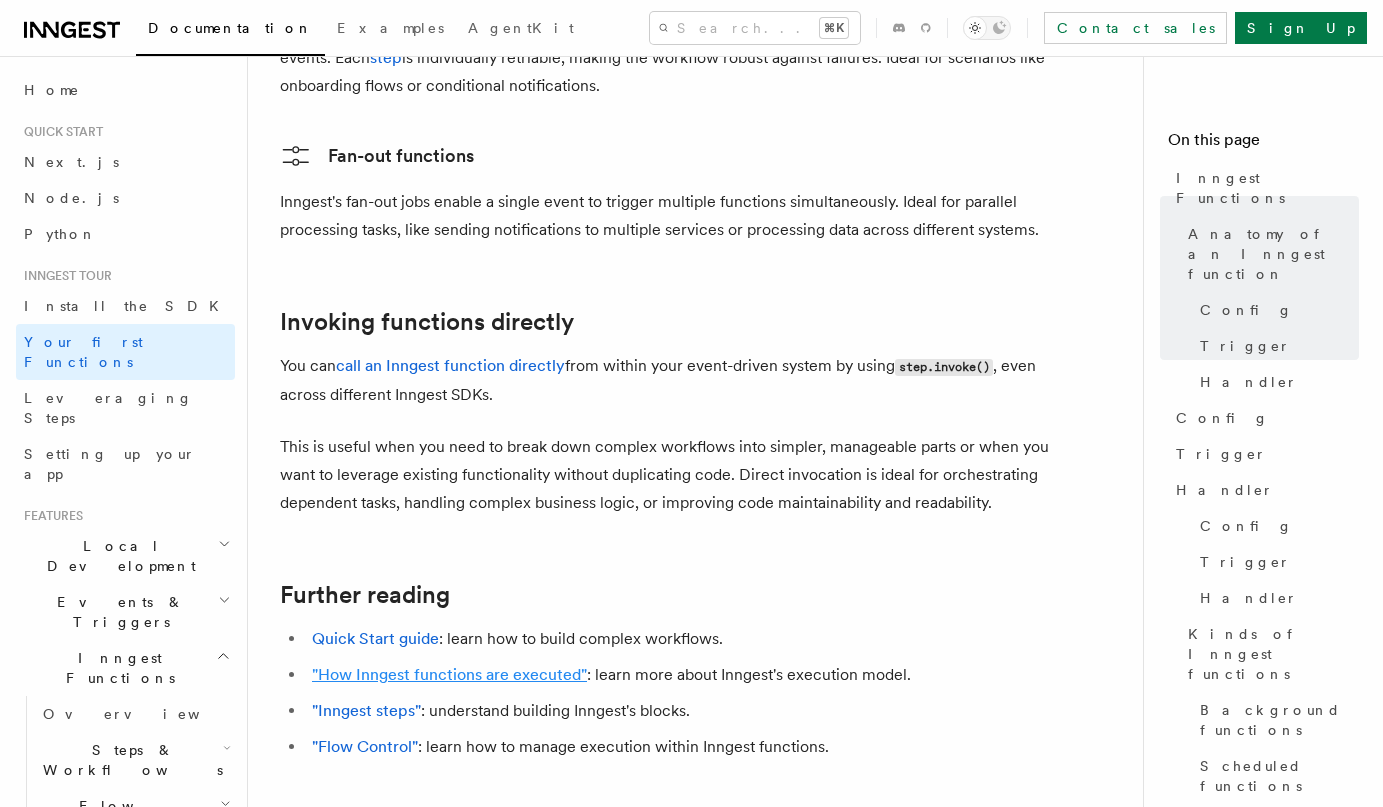 click on ""How Inngest functions are executed"" at bounding box center [449, 674] 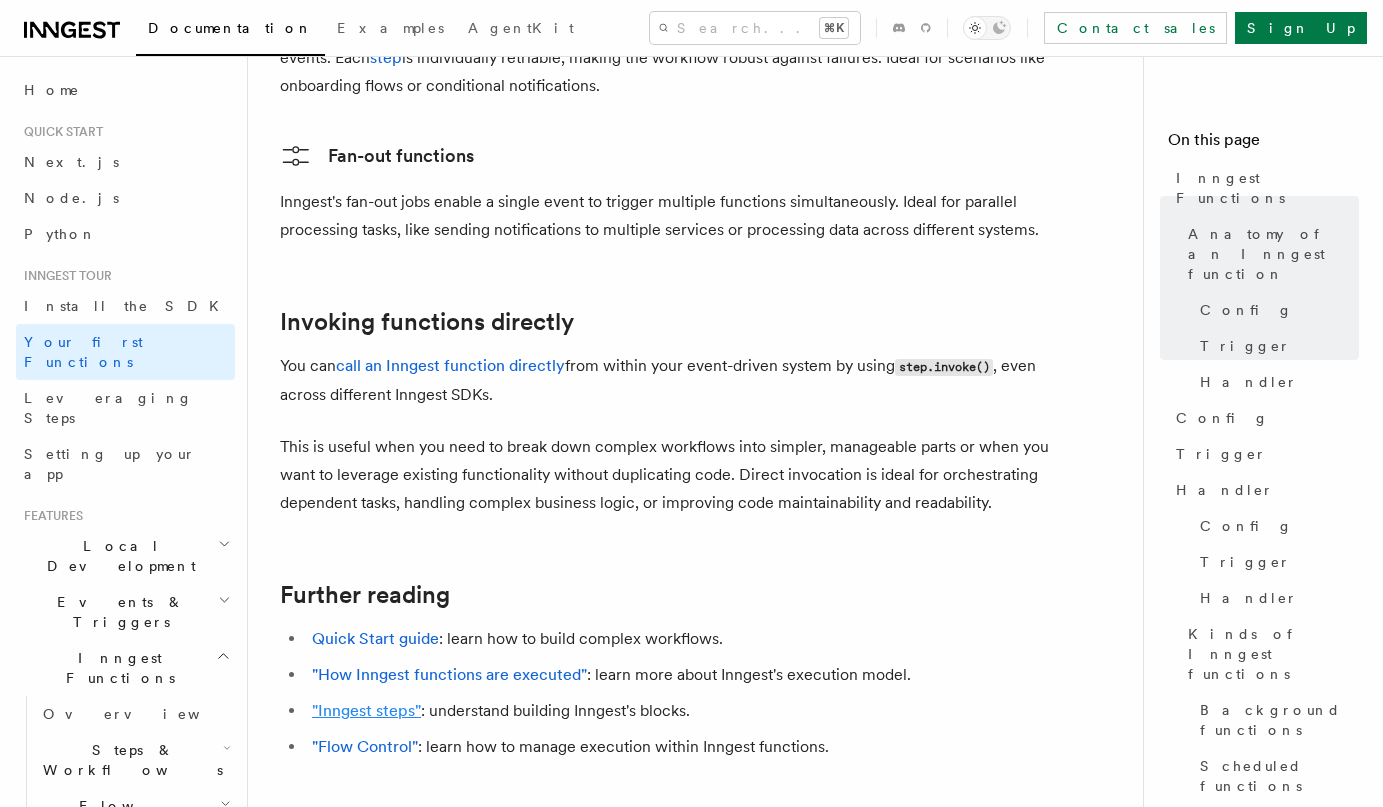 click on ""Inngest steps"" at bounding box center (366, 710) 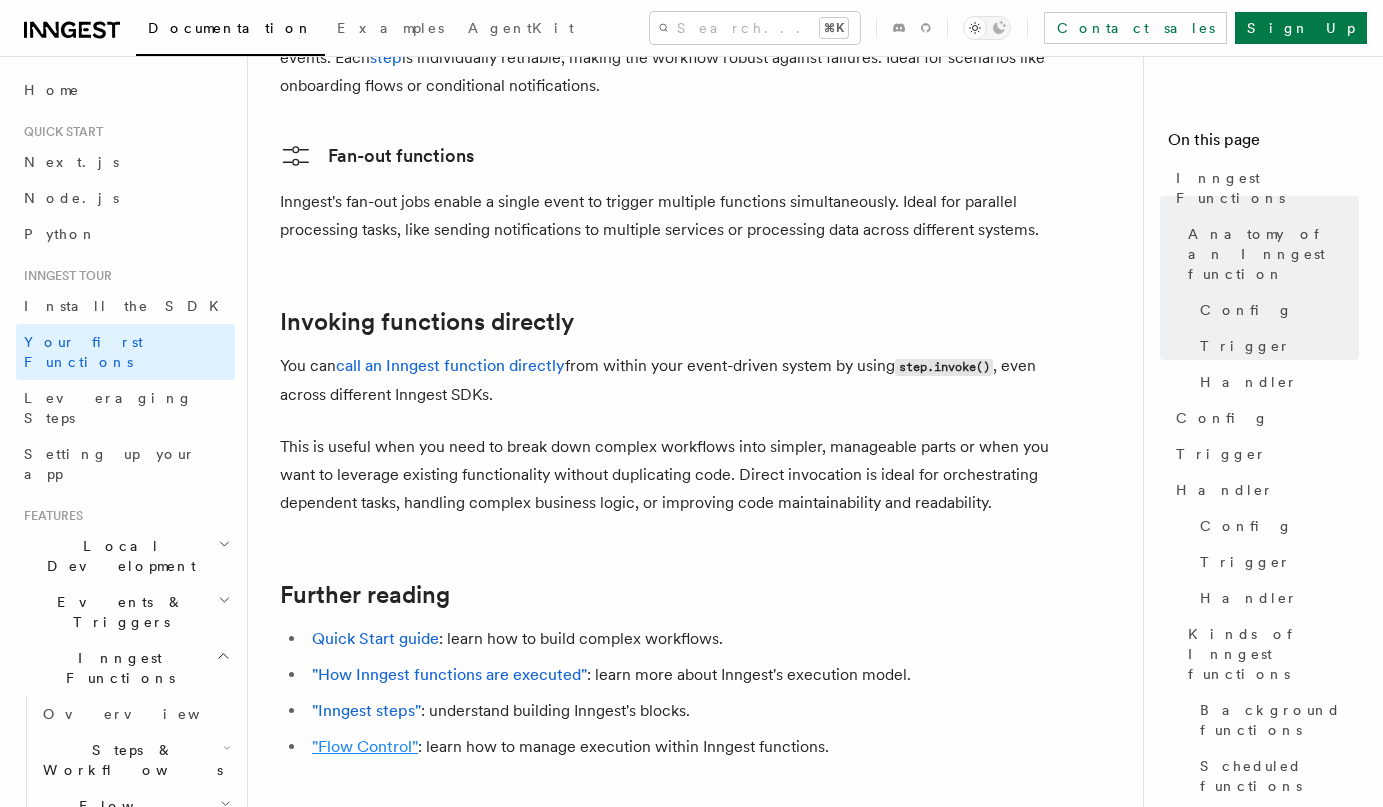 click on ""Flow Control"" at bounding box center [365, 746] 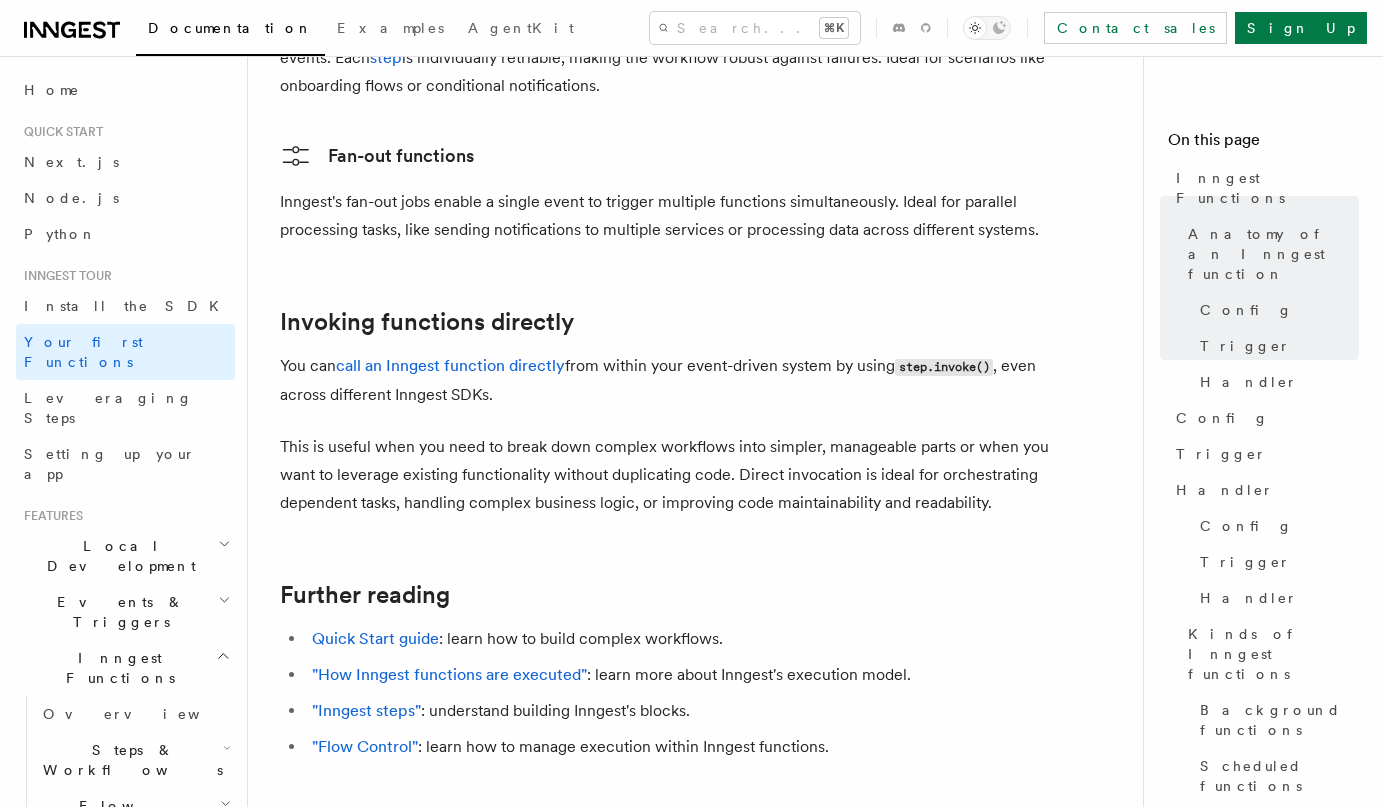 click on "Inngest tour Inngest Functions
Inngest functions enable developers to run reliable background logic, from background jobs to complex workflows. They provide robust tools for retrying, scheduling, and coordinating complex sequences of operations.
This page covers components of an Inngest function, as well as introduces different kinds of functions. If you'd like to learn more about Inngest's execution model, check the  "How Inngest functions are executed"  page.
Anatomy of an Inngest function
TypeScript Go Python Let's have a look at the following Inngest function: Copy Copied import  inngest
from  src . inngest . client  import  inngest_client
@inngest_client . create_function (
# config
id = "import-product-images" ,
# trigger (event or cron)
trigger = inngest. Trigger (event = "shop/product.imported" )
)
async   def   import_product_images ( ctx :  inngest . Context):
# Here goes the business logic
s3_urls  =   await  ctx . step . run (
," at bounding box center [703, -1339] 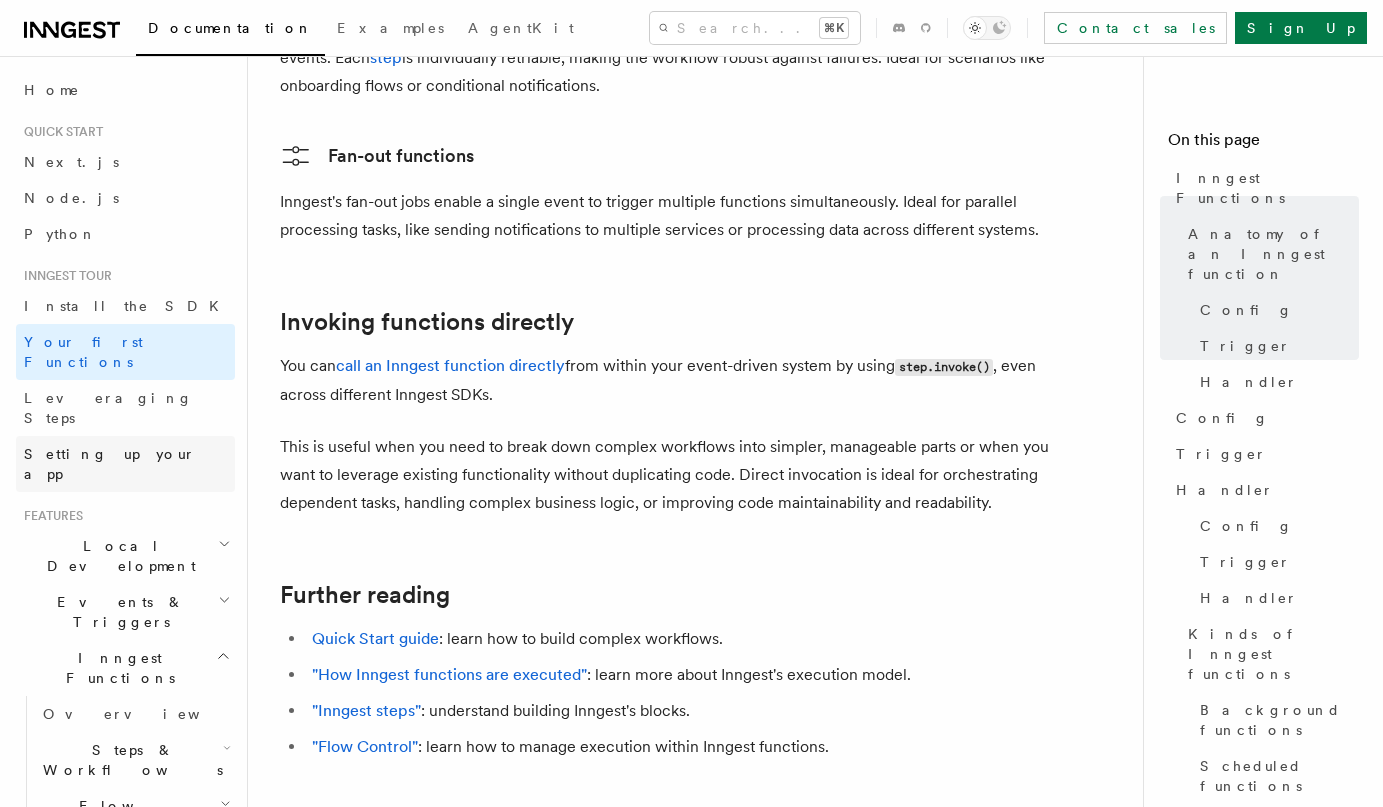 click on "Setting up your app" at bounding box center [125, 464] 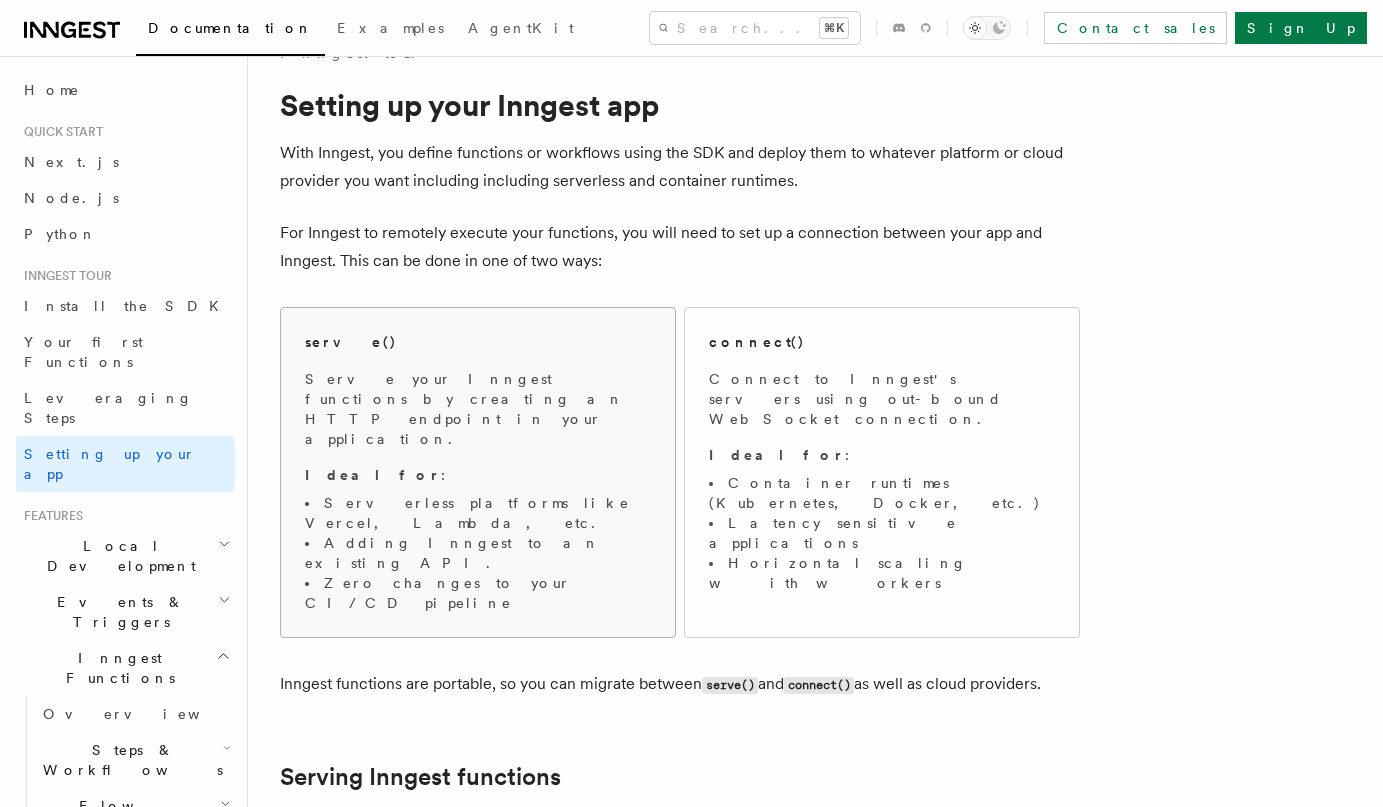 scroll, scrollTop: 47, scrollLeft: 0, axis: vertical 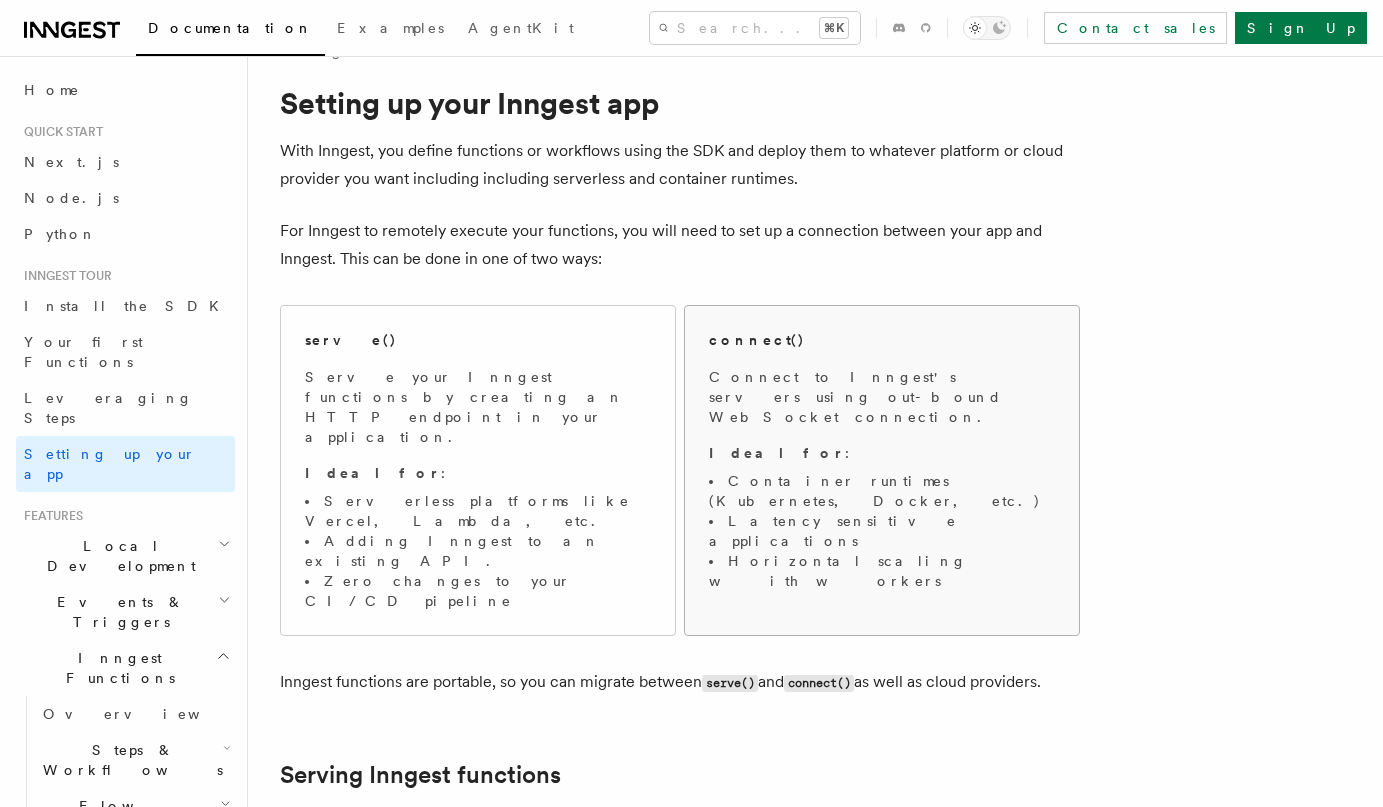 click on "Connect to Inngest's servers using out-bound WebSocket connection. Ideal for : Container runtimes (Kubernetes, Docker, etc.) Latency sensitive applications Horizontal scaling with workers" at bounding box center [882, 479] 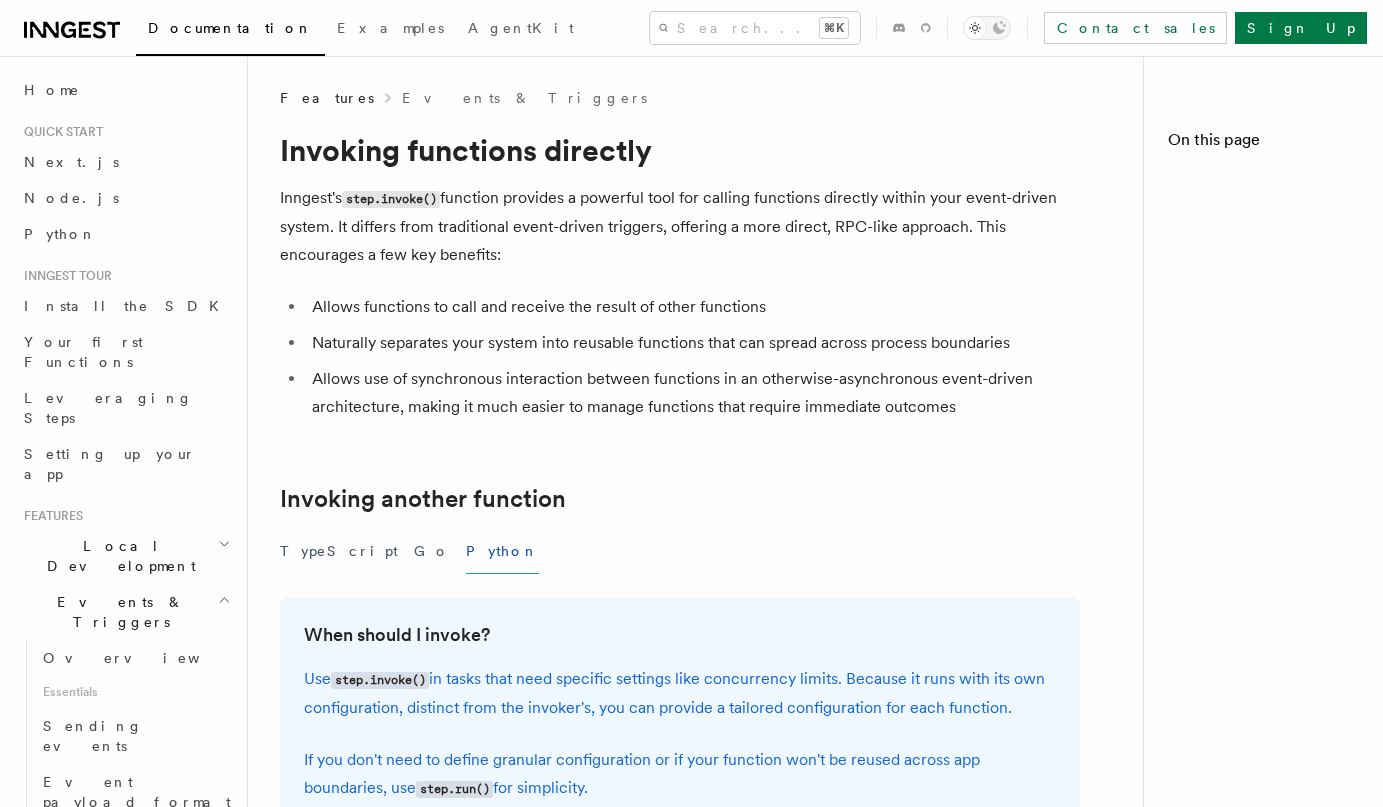 scroll, scrollTop: 0, scrollLeft: 0, axis: both 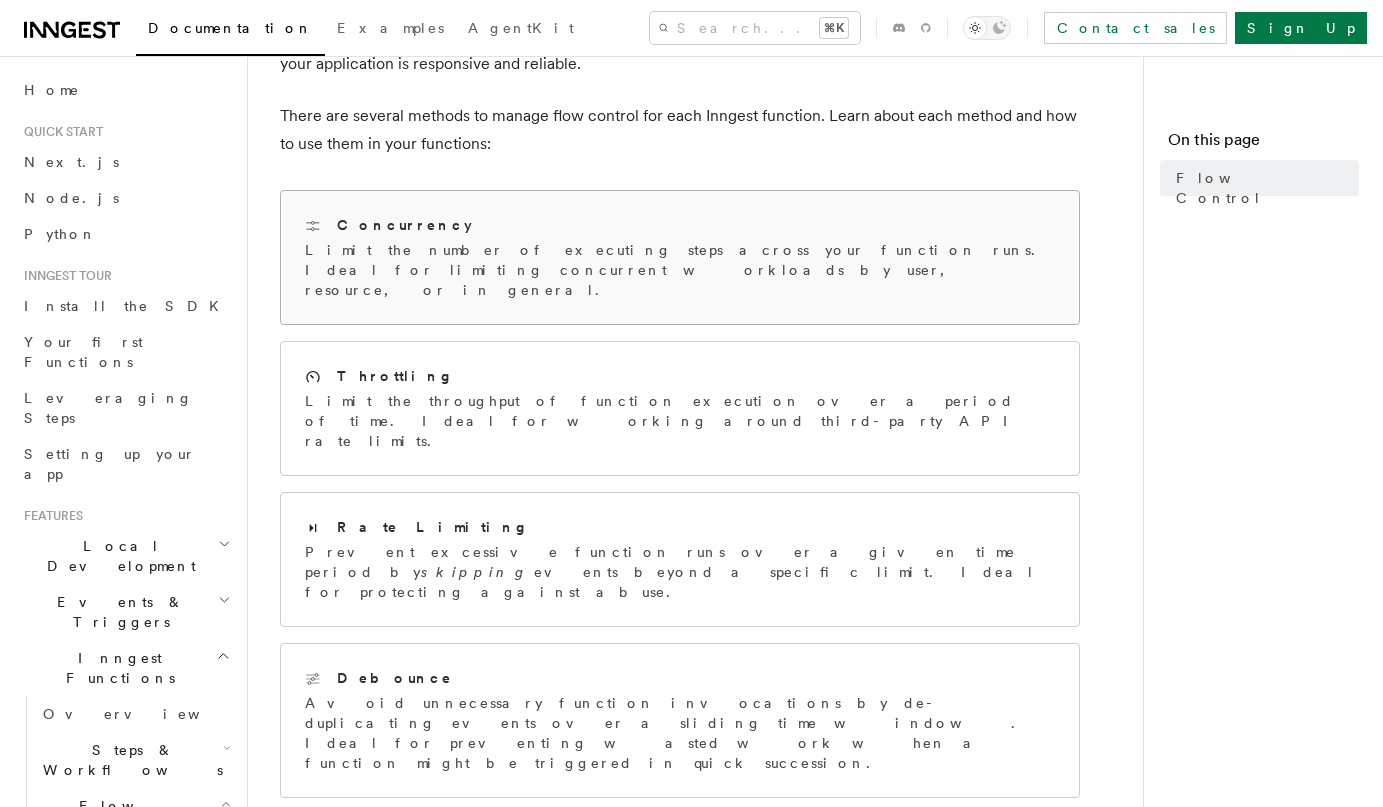 click on "Limit the number of executing steps across your function runs. Ideal for limiting concurrent workloads by user, resource, or in general." at bounding box center (680, 270) 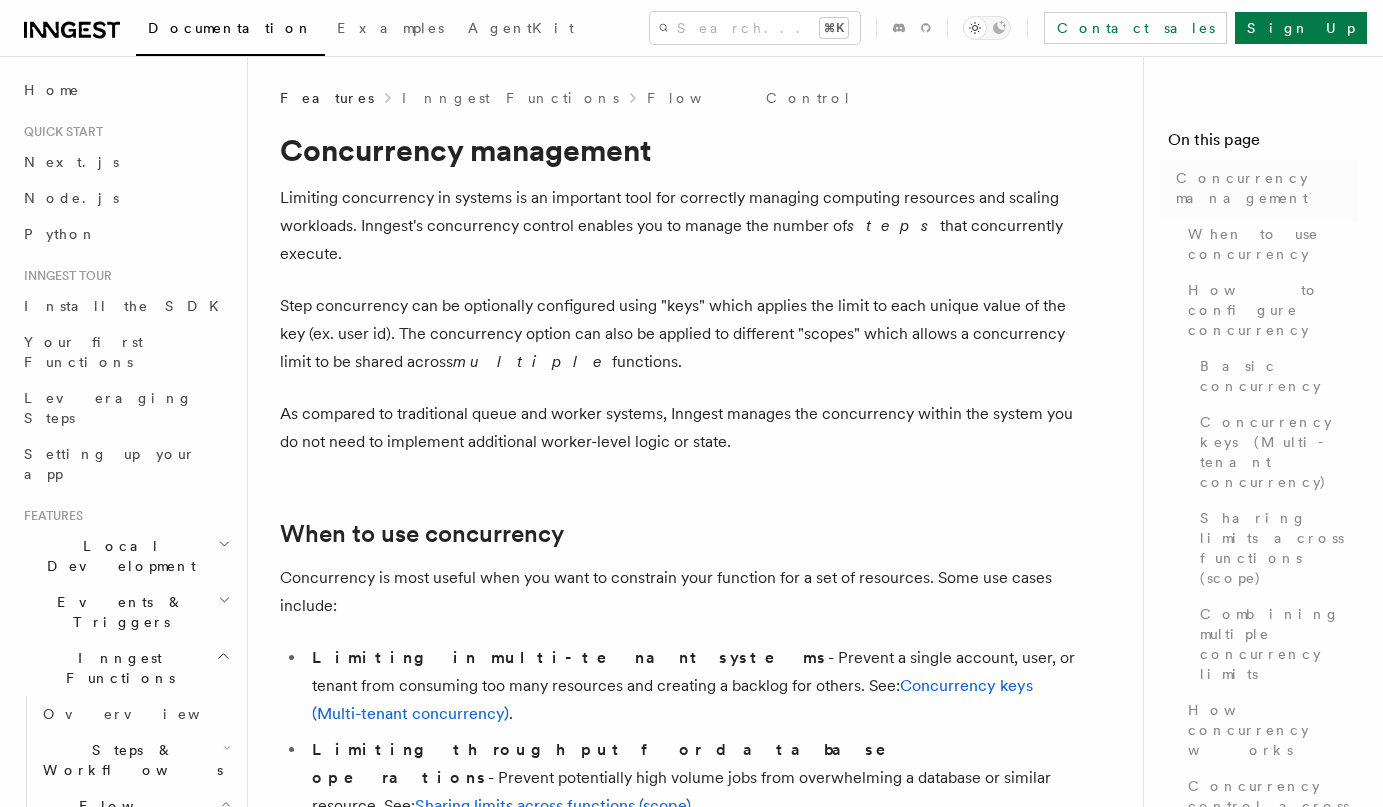 scroll, scrollTop: 0, scrollLeft: 0, axis: both 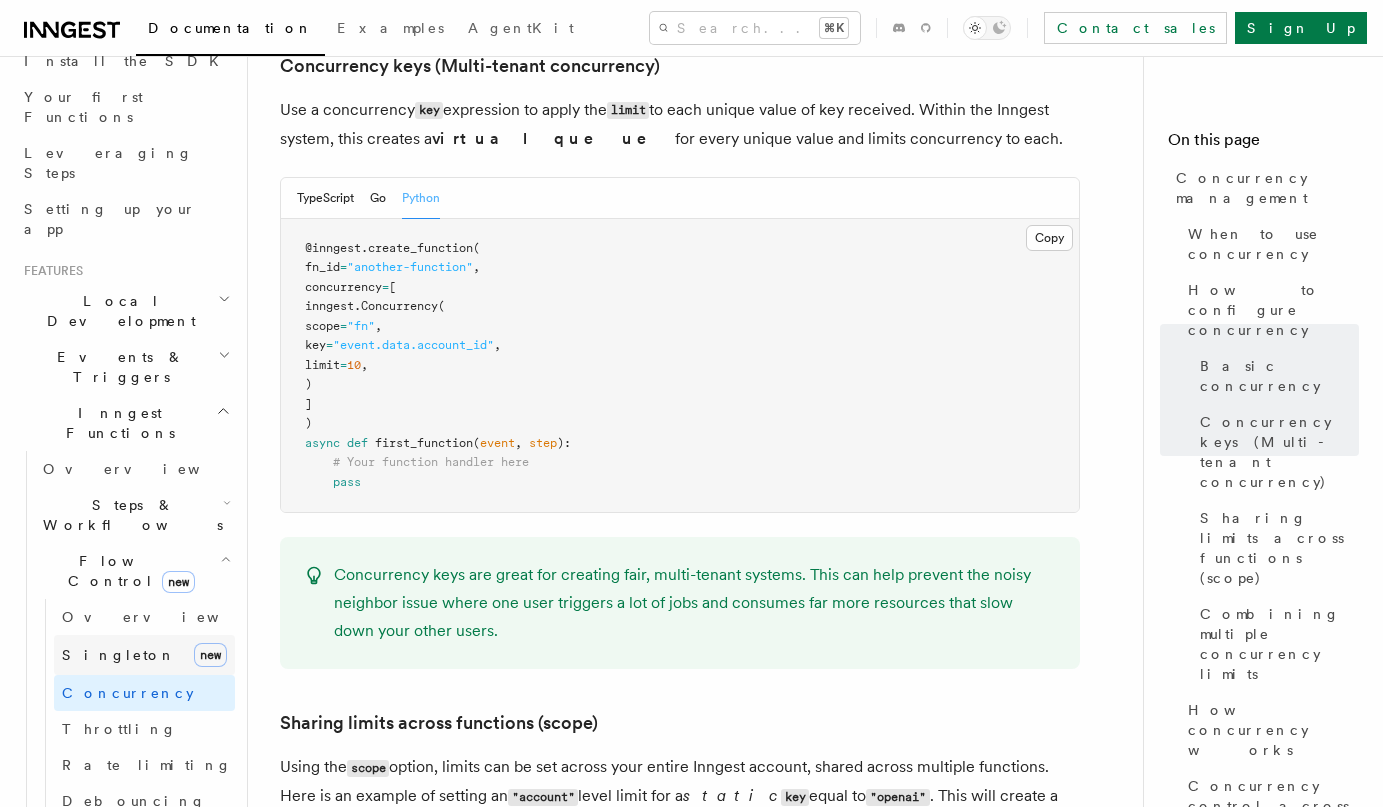 click on "Singleton new" at bounding box center (144, 655) 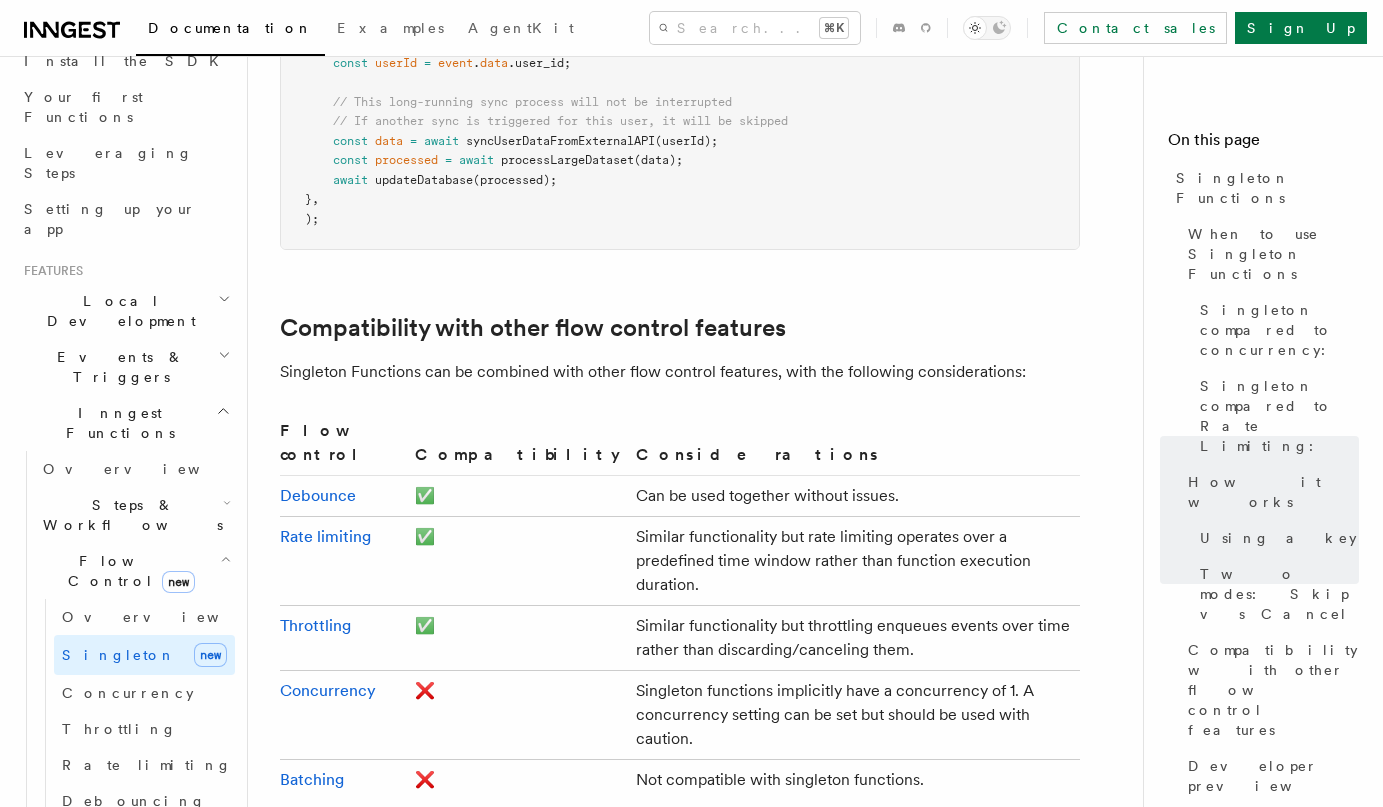 scroll, scrollTop: 3213, scrollLeft: 0, axis: vertical 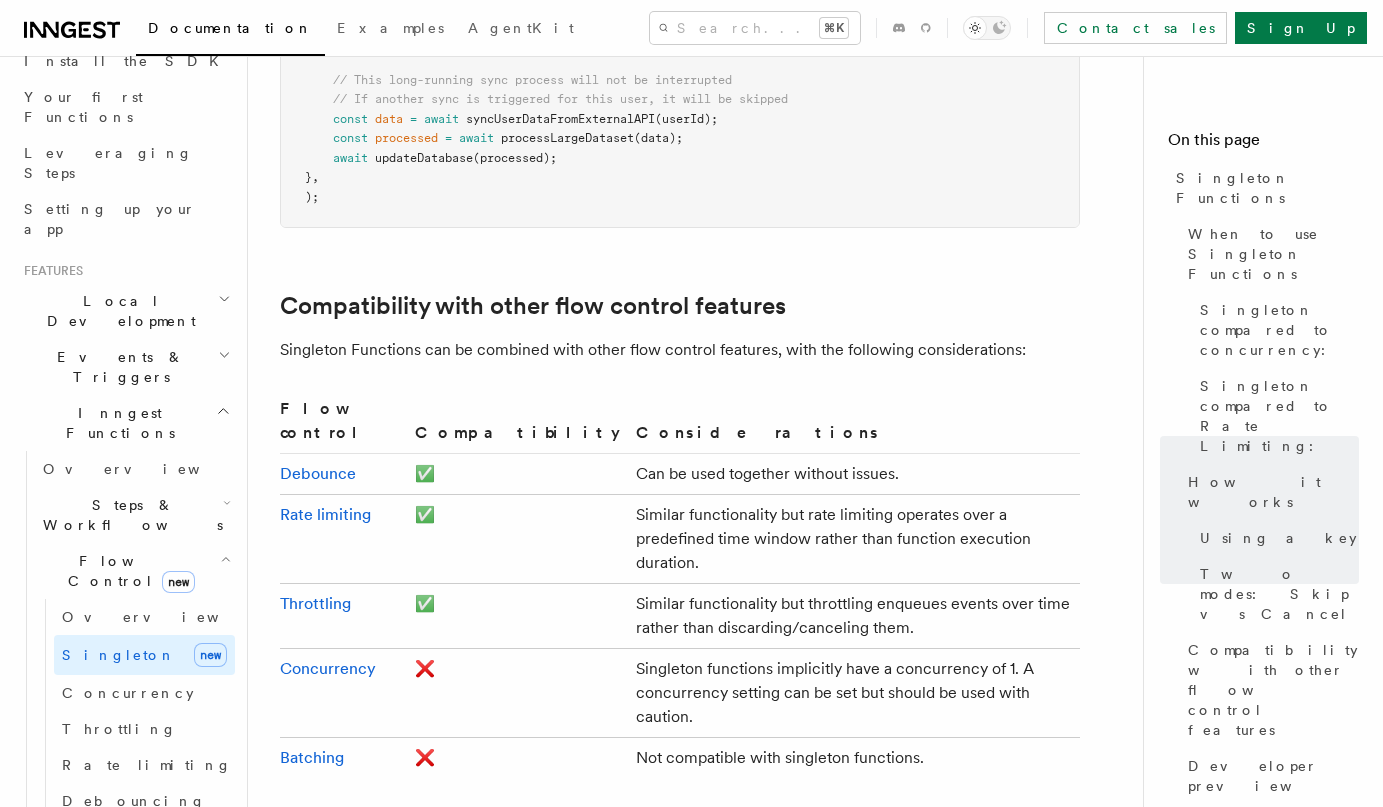 click on "Errors & Retries" at bounding box center (135, 883) 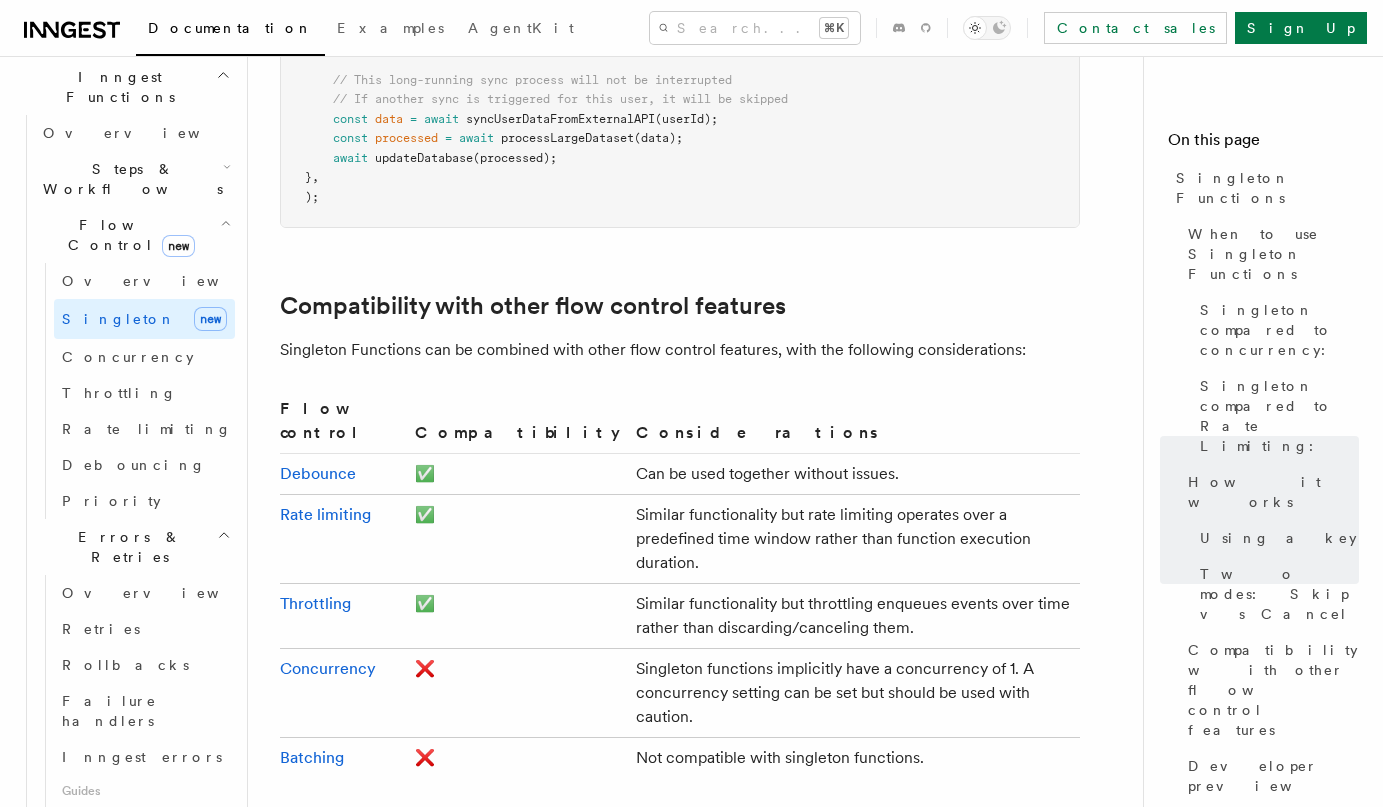 scroll, scrollTop: 583, scrollLeft: 0, axis: vertical 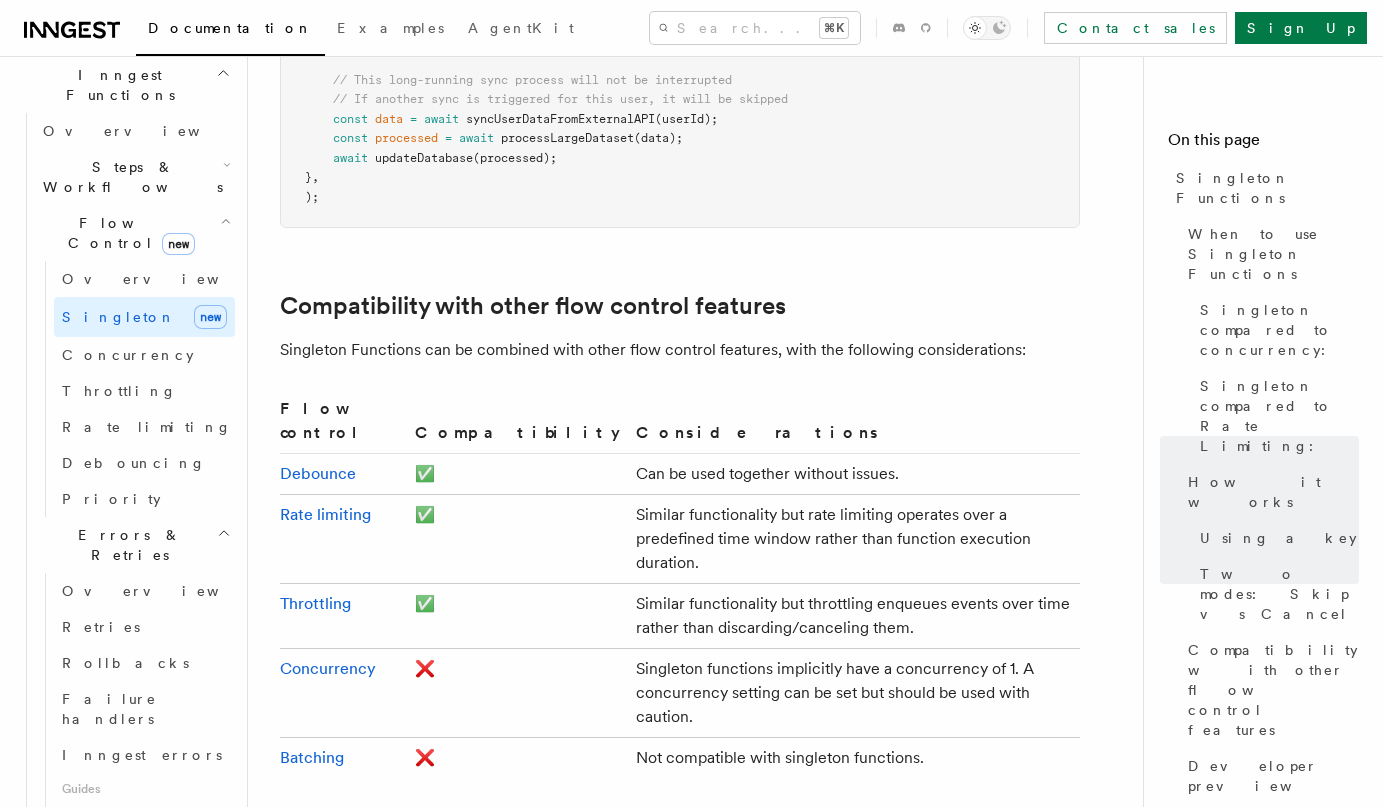 click on "Cancellation" at bounding box center [135, 879] 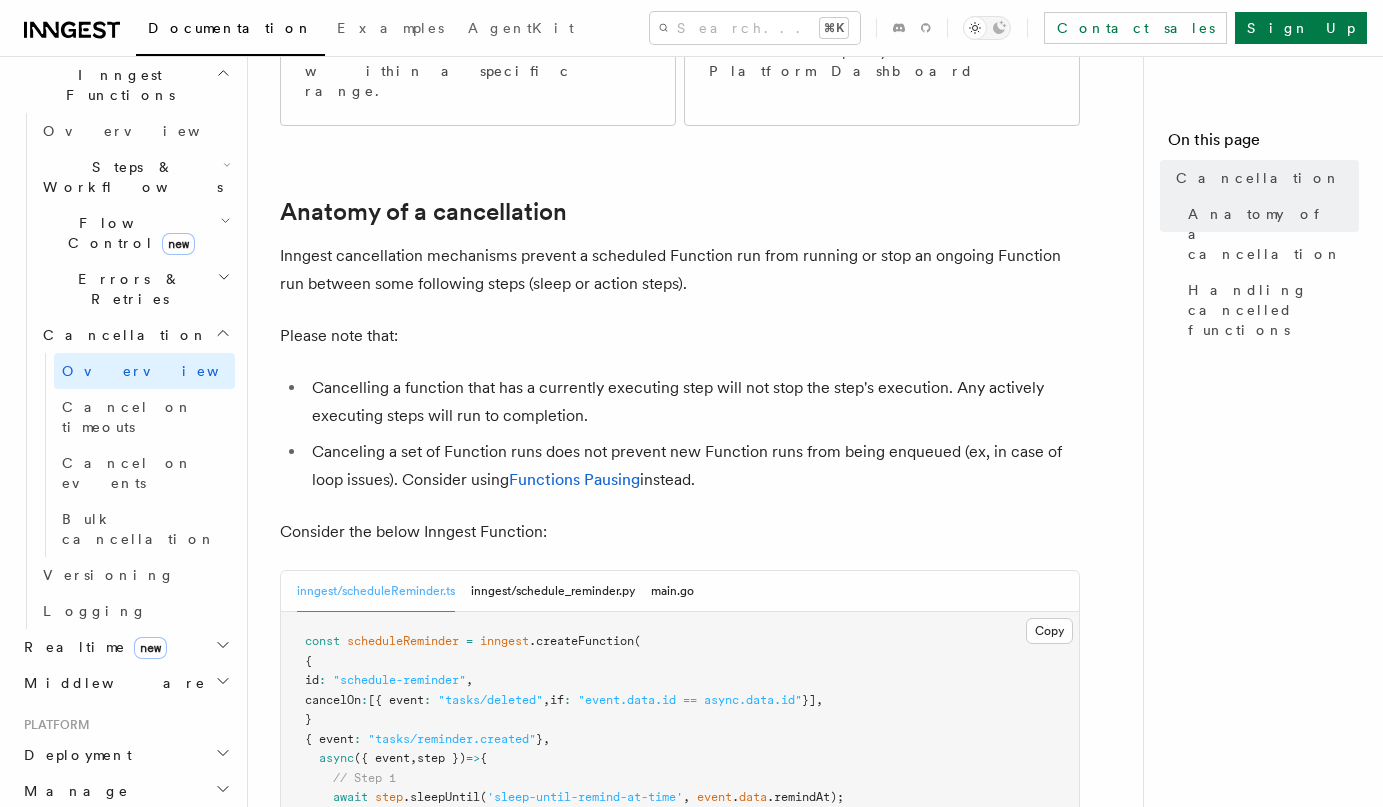 scroll, scrollTop: 606, scrollLeft: 0, axis: vertical 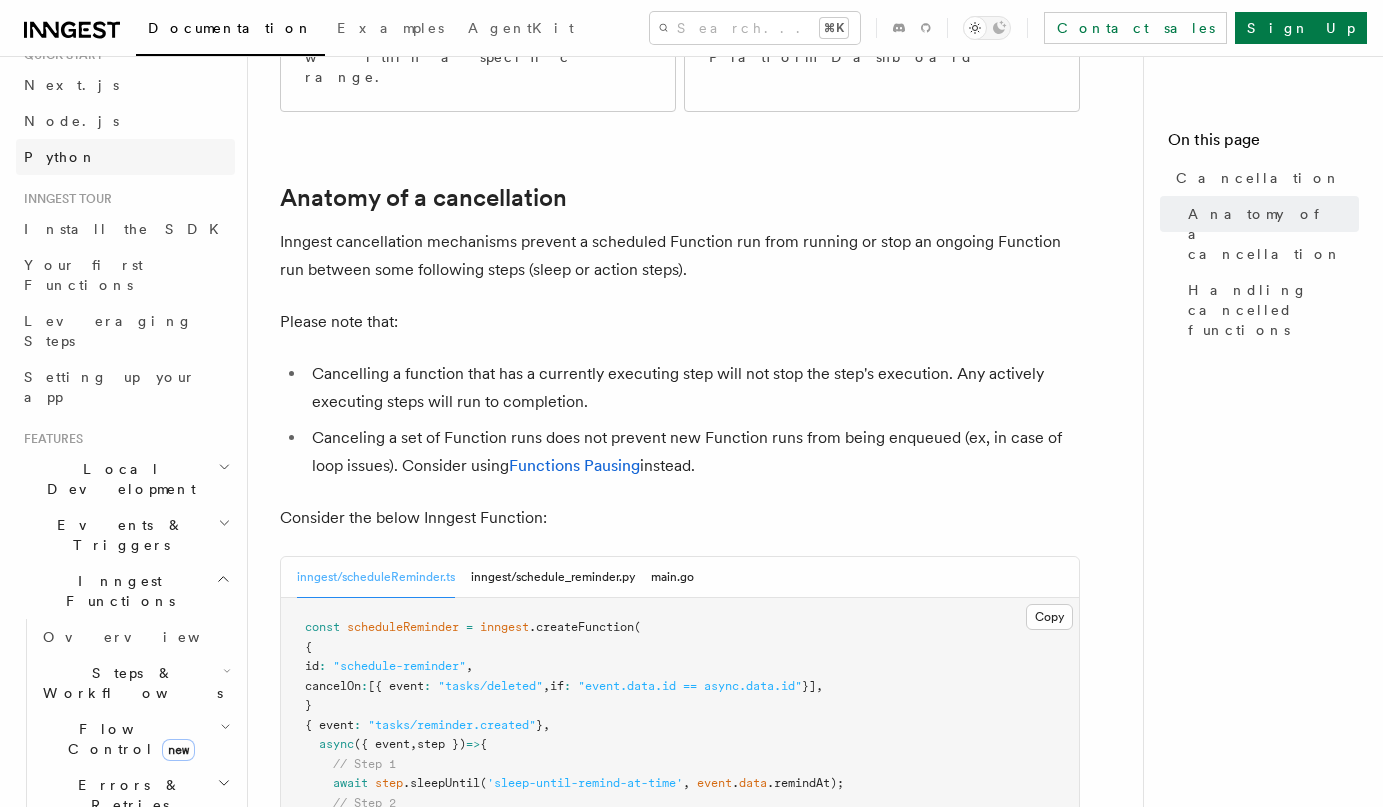 click on "Python" at bounding box center [125, 157] 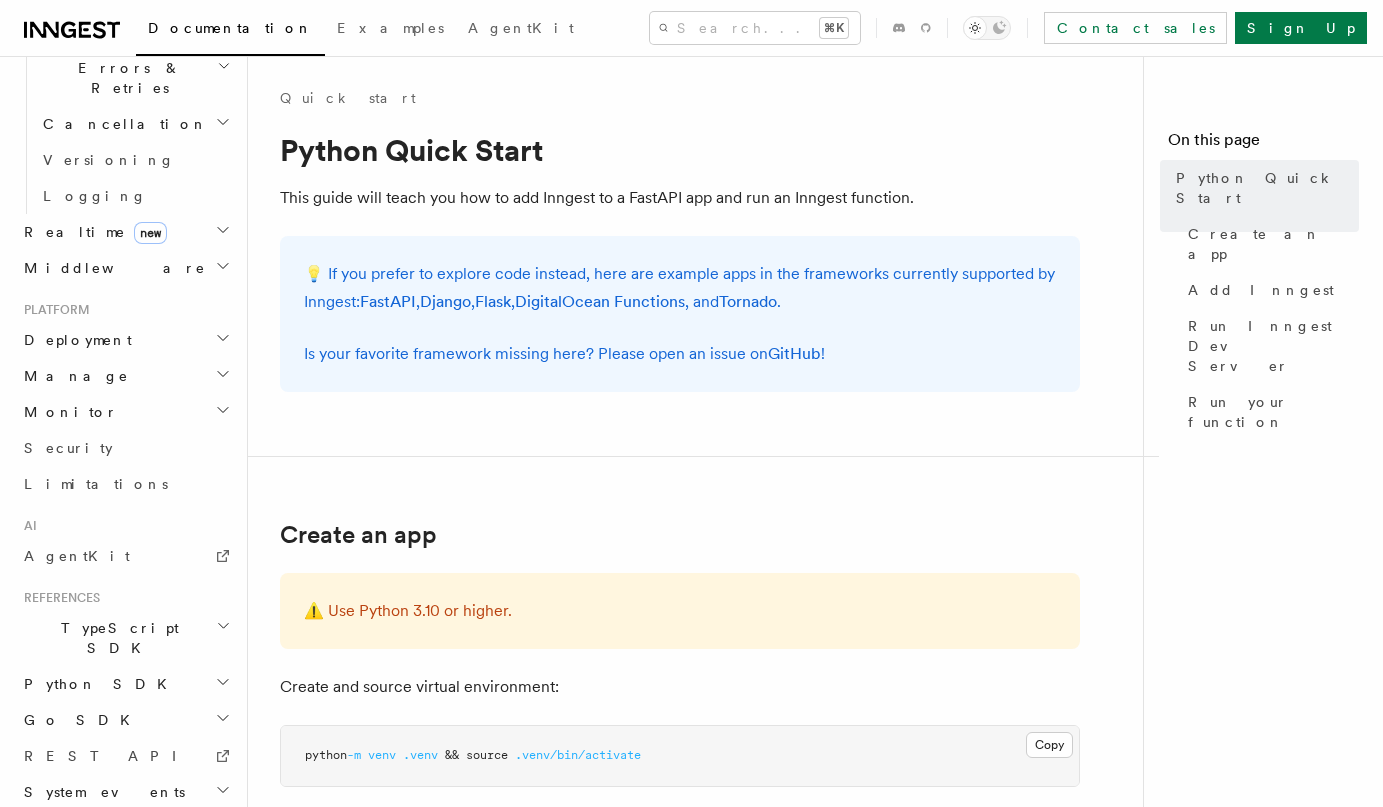 scroll, scrollTop: 793, scrollLeft: 0, axis: vertical 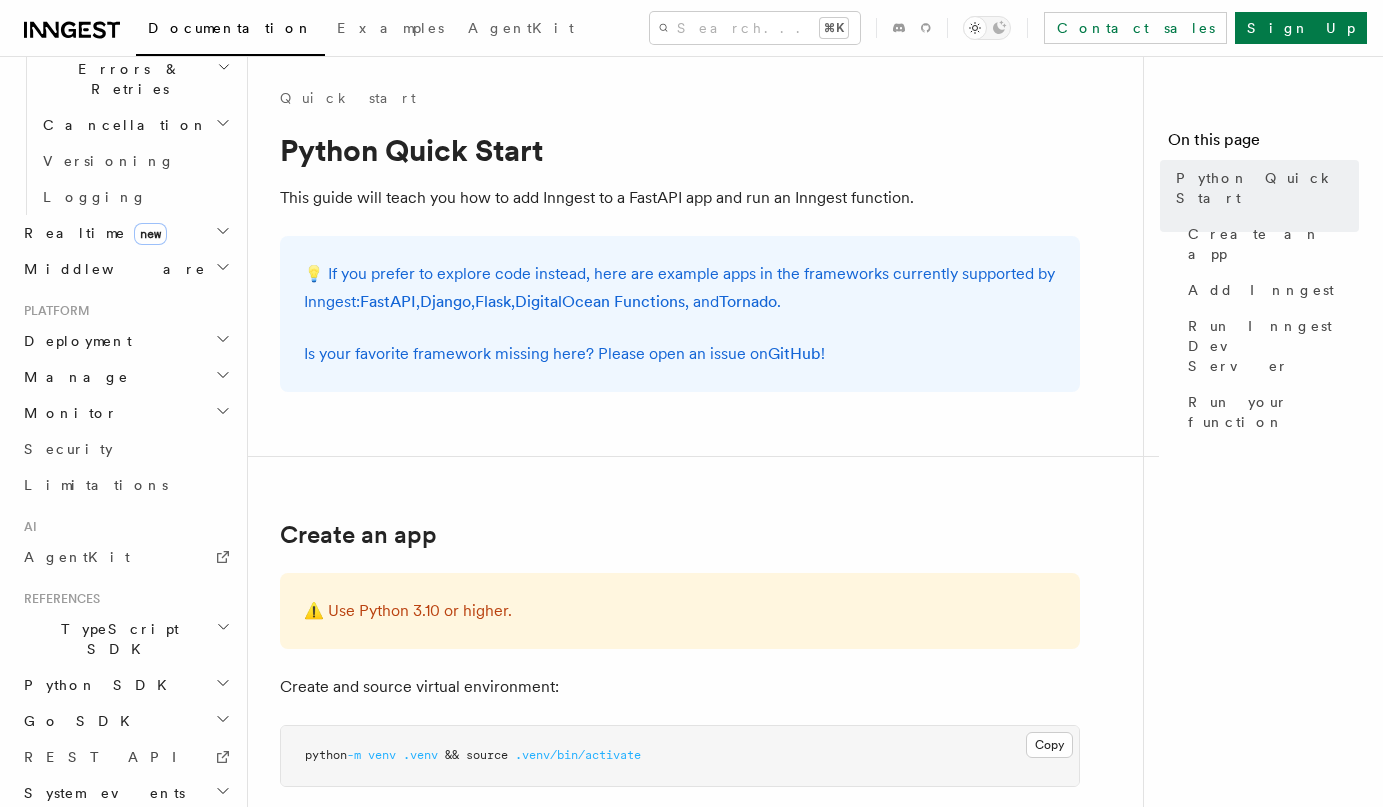 click on "Python SDK" at bounding box center [125, 685] 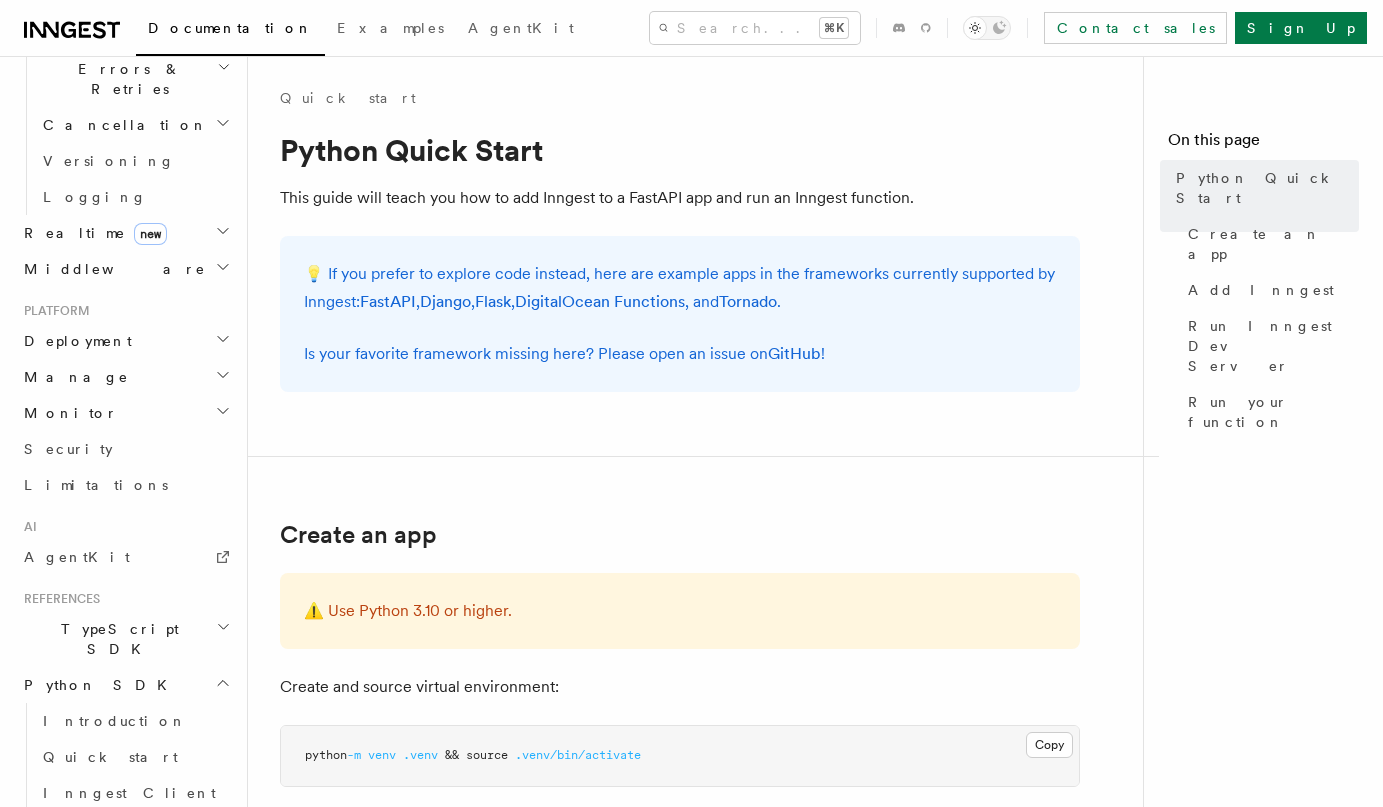 click on "Send events" at bounding box center (122, 865) 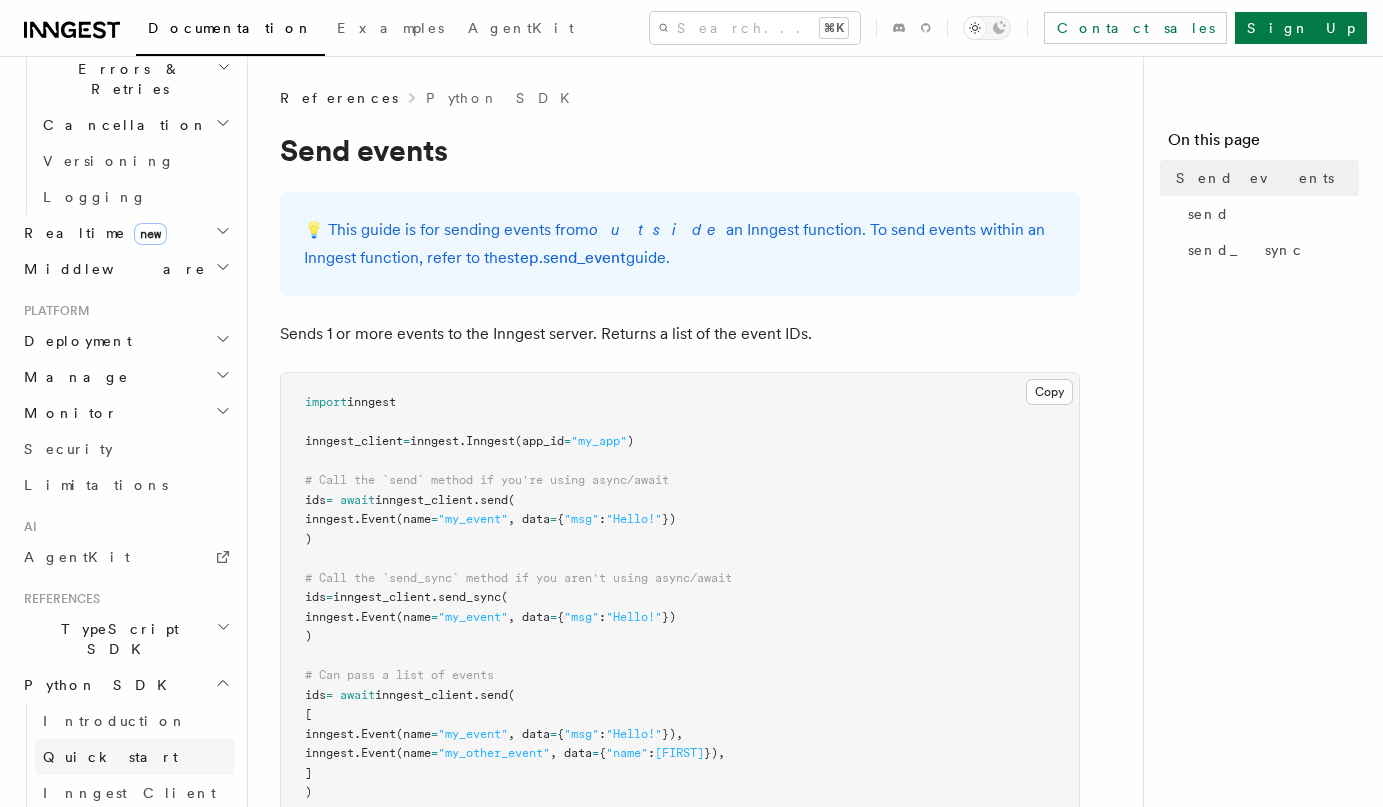 scroll, scrollTop: 829, scrollLeft: 0, axis: vertical 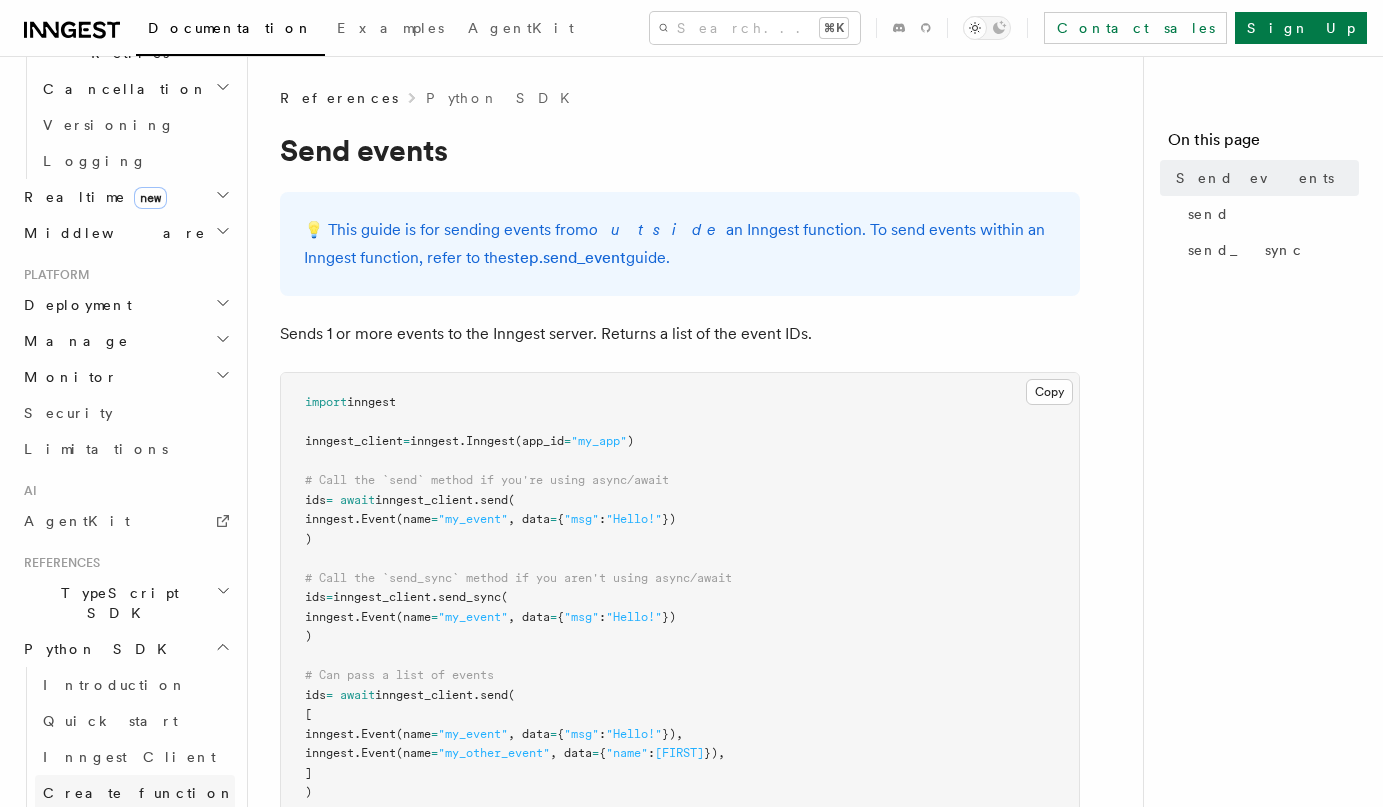 click on "Create function" at bounding box center [139, 793] 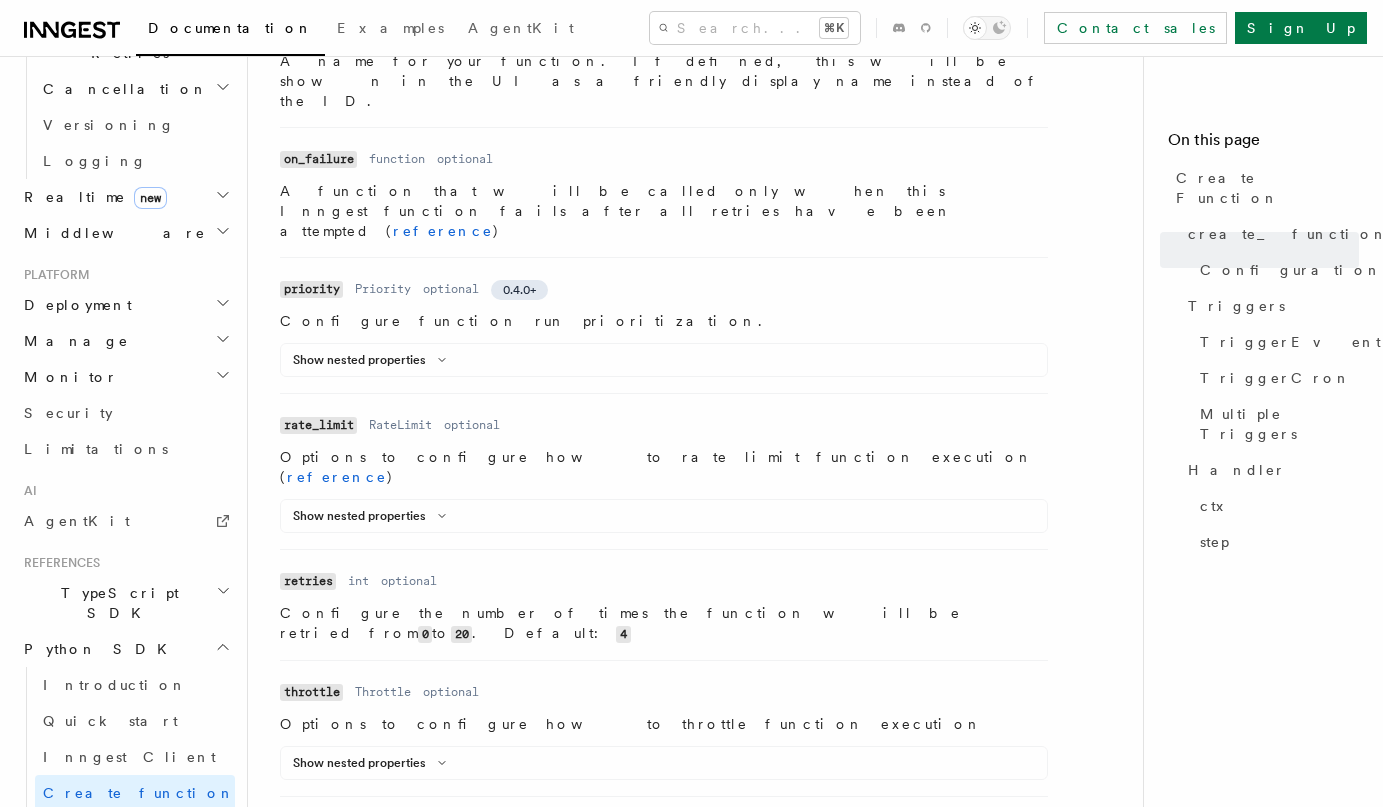 scroll, scrollTop: 1307, scrollLeft: 0, axis: vertical 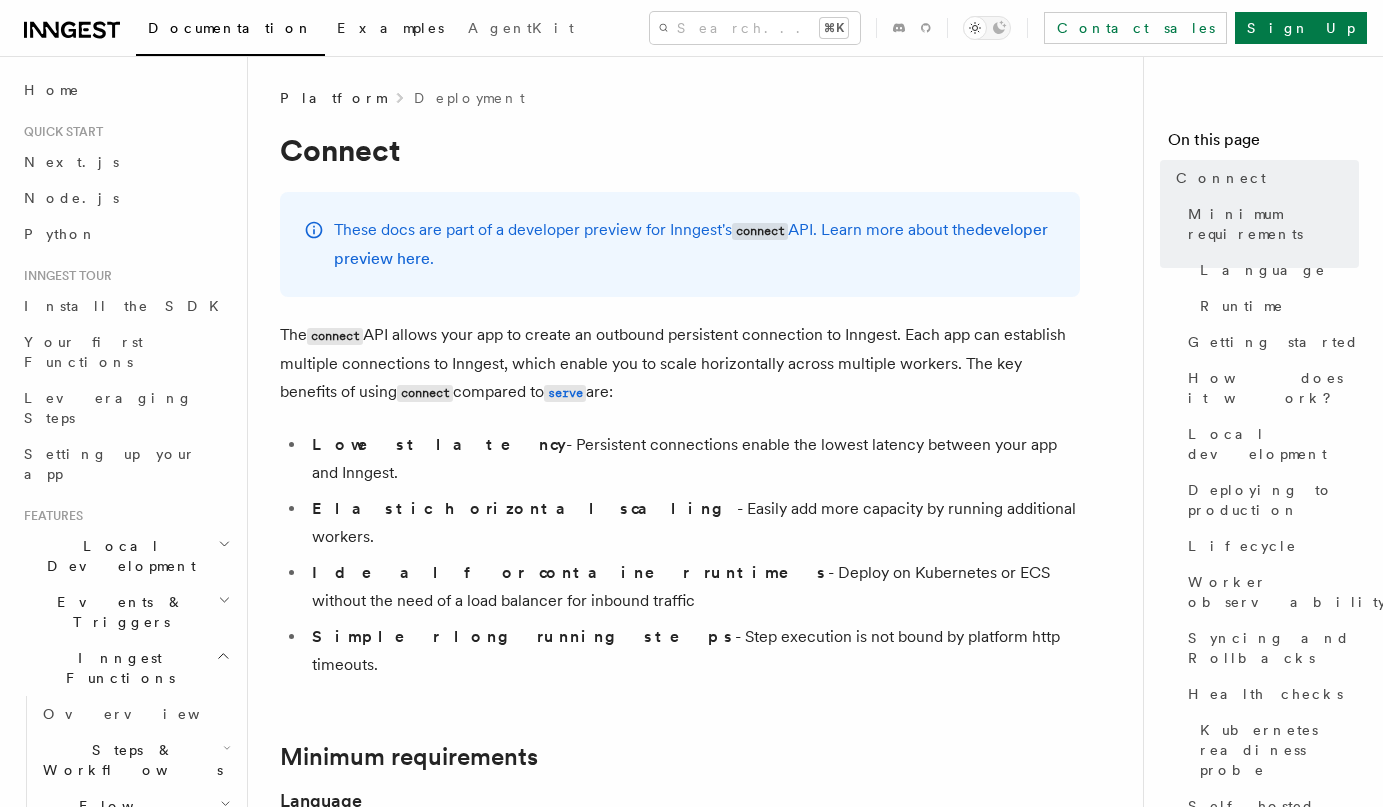 click on "Examples" at bounding box center [390, 28] 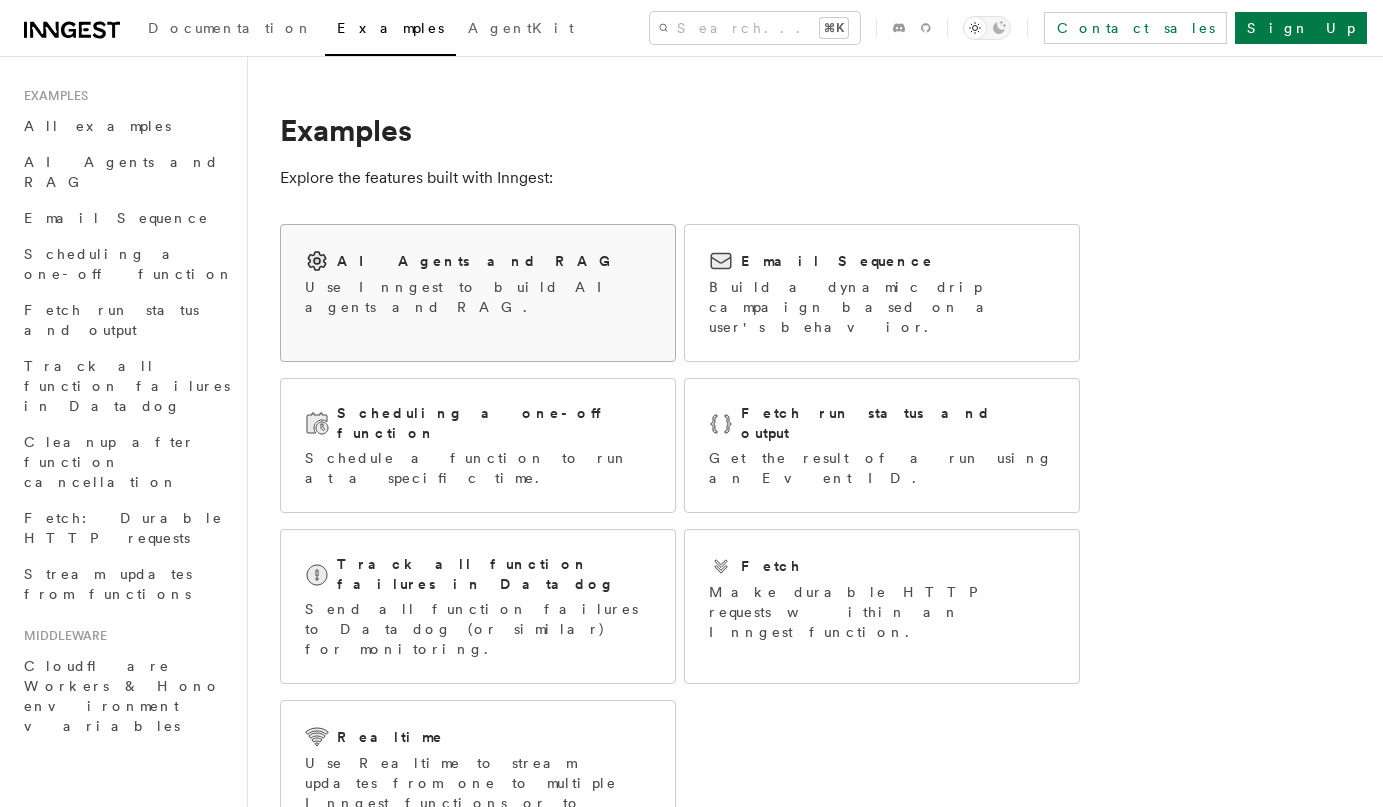 click on "Use Inngest to build AI agents and RAG." at bounding box center [478, 297] 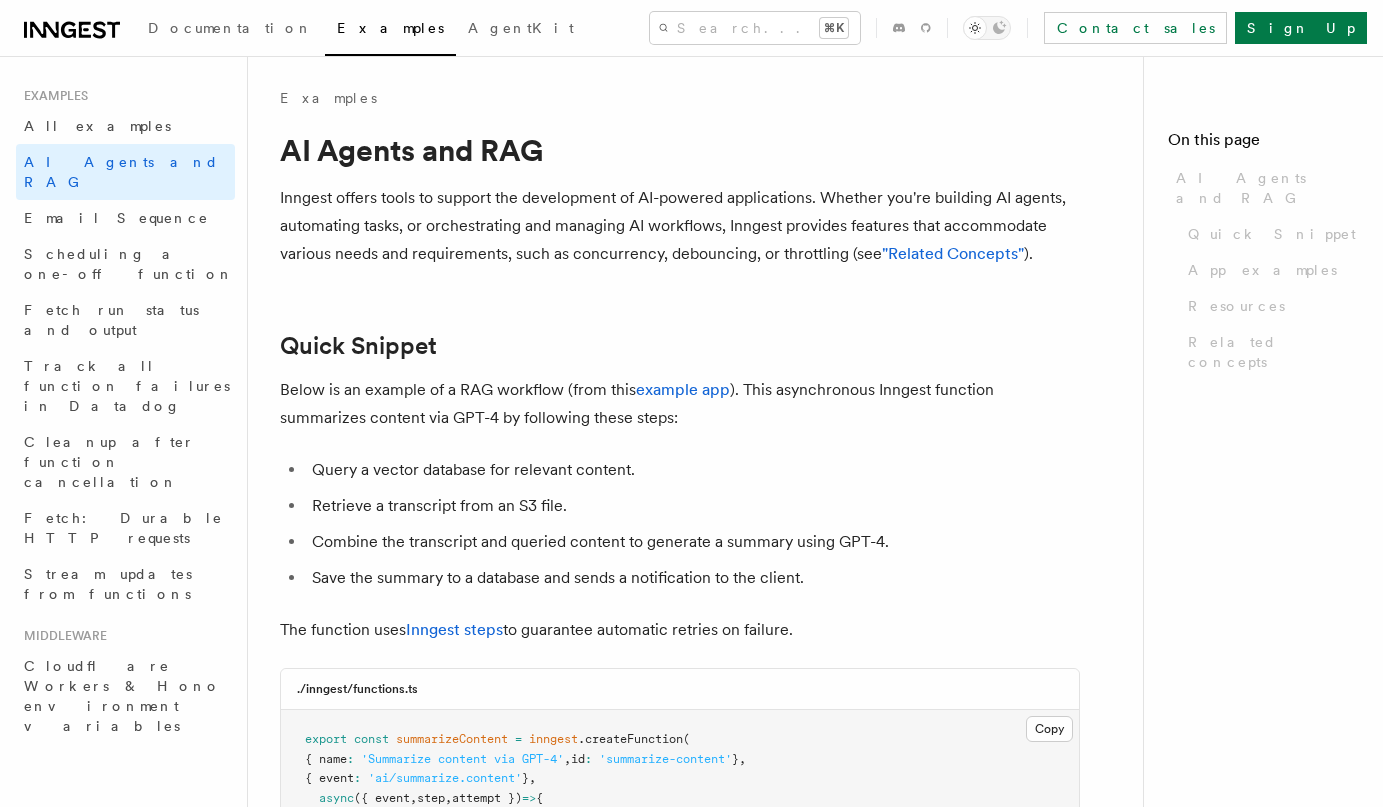 scroll, scrollTop: 0, scrollLeft: 0, axis: both 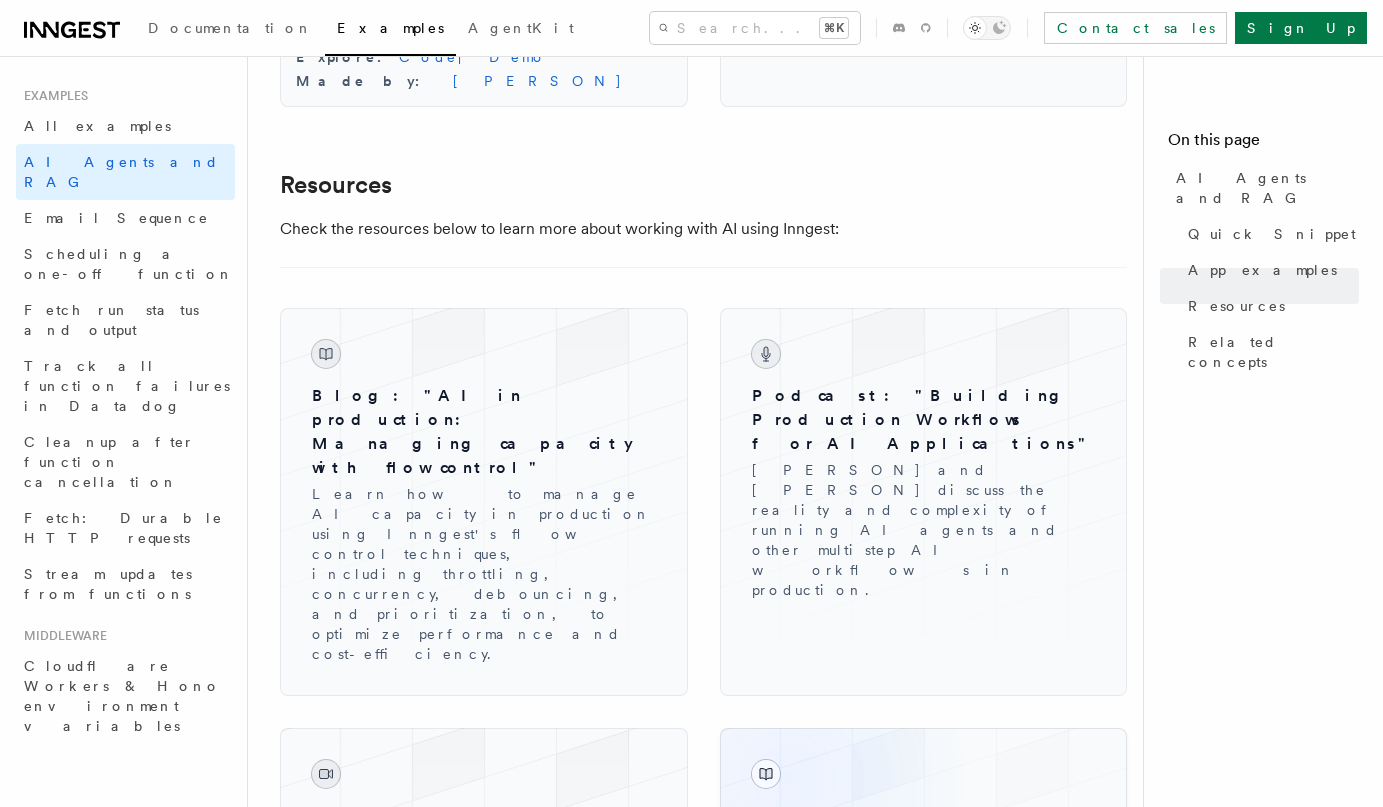 click on "Blog: “Semi-Autonomous AI Agents and Collaborative Multiplayer Asynchronous Workflows” Build an AI agent that reads from [COMPANY] issues, returns relevant issues based on queries, and allows actions on those issues." at bounding box center [924, 916] 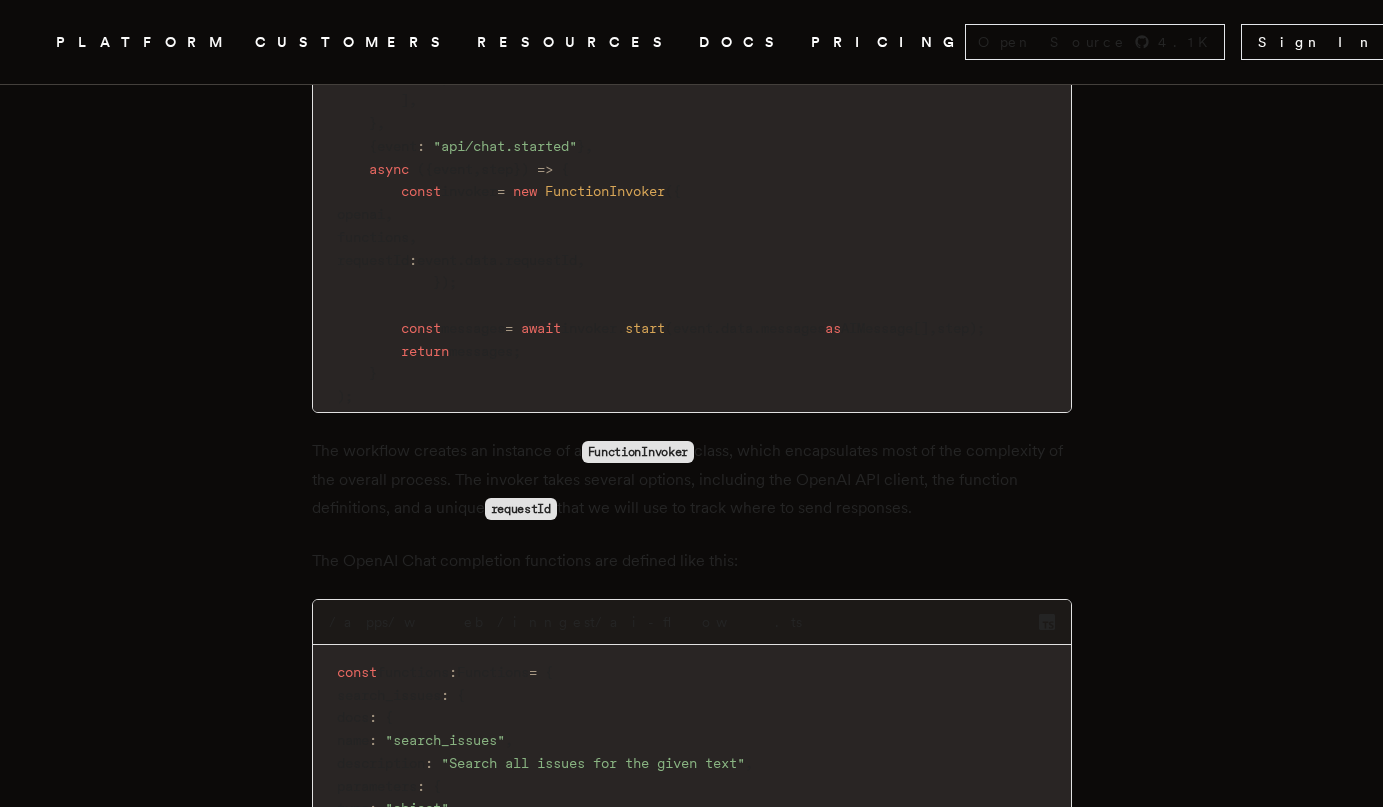 scroll, scrollTop: 5525, scrollLeft: 0, axis: vertical 